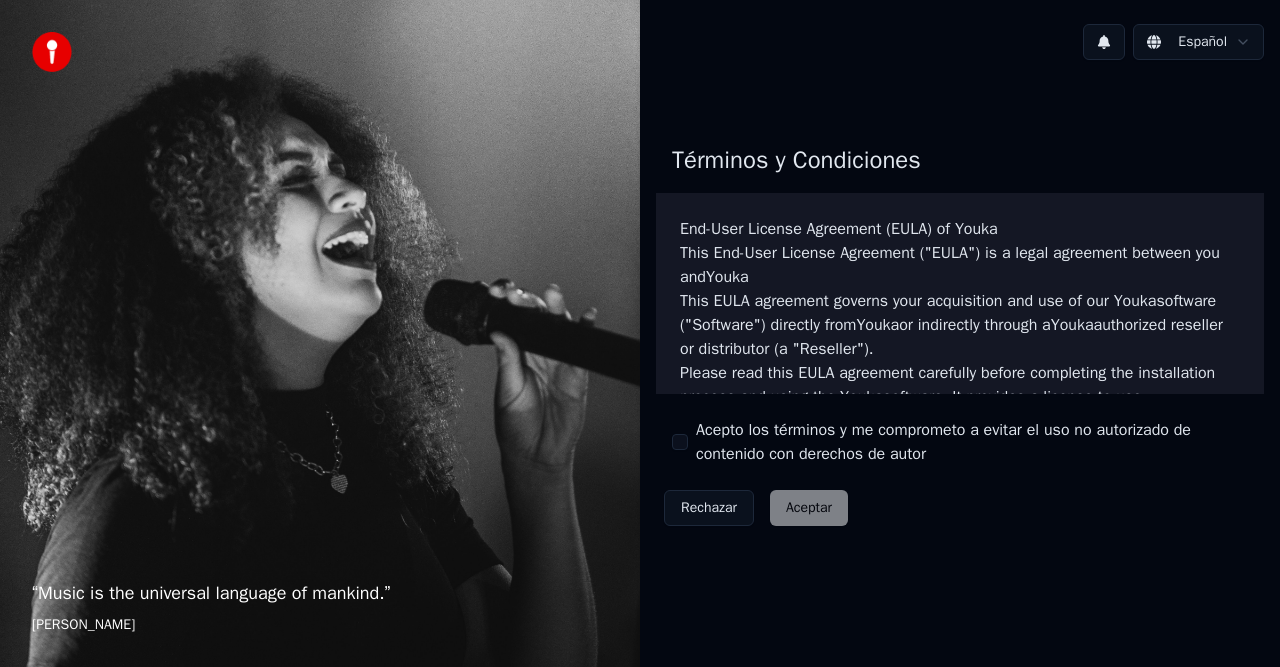 scroll, scrollTop: 0, scrollLeft: 0, axis: both 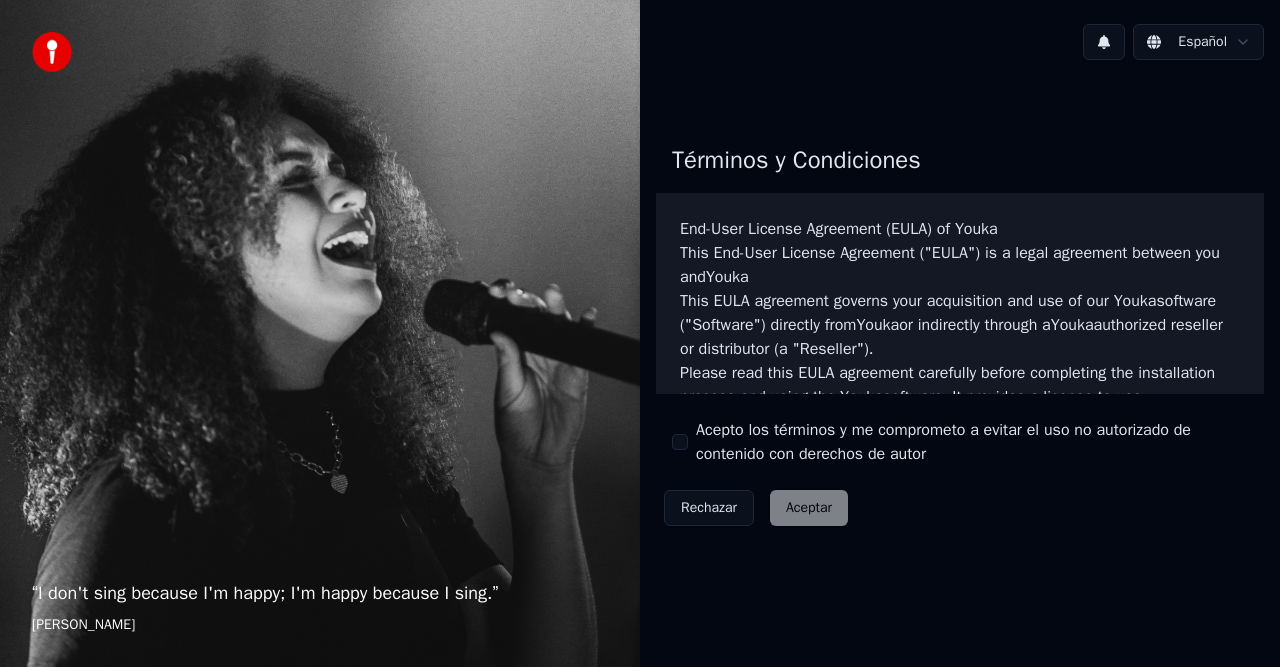 click on "Acepto los términos y me comprometo a evitar el uso no autorizado de contenido con derechos de autor" at bounding box center [680, 442] 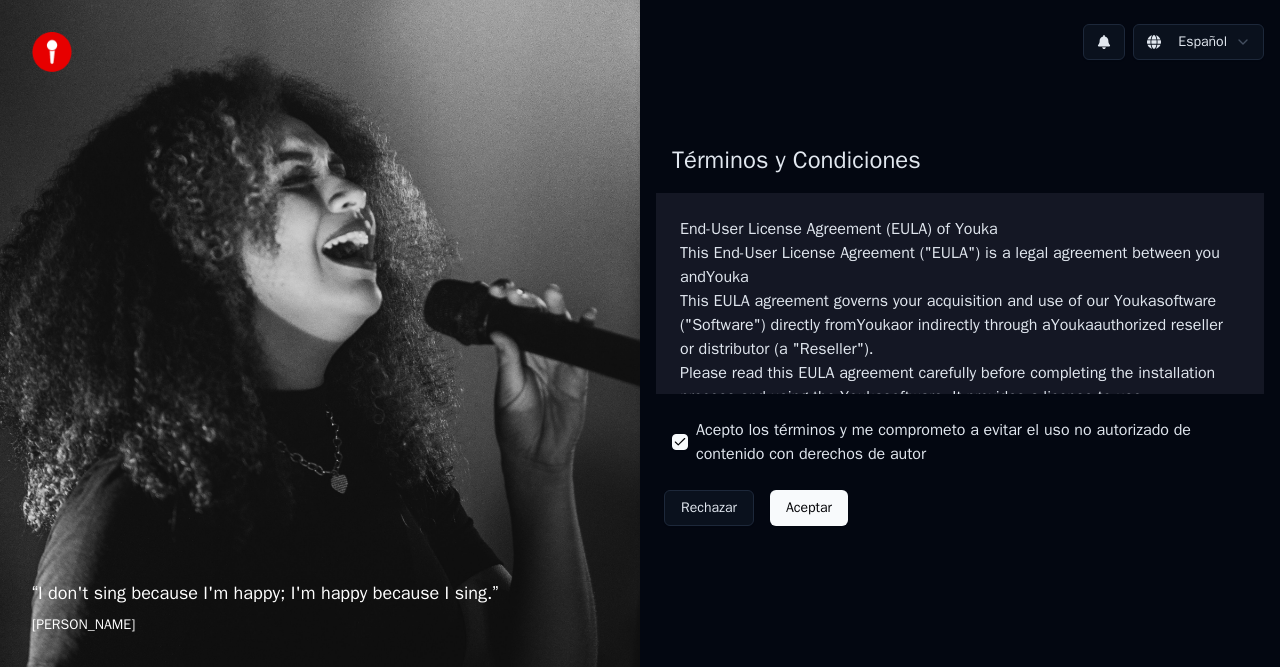 click on "Aceptar" at bounding box center [809, 508] 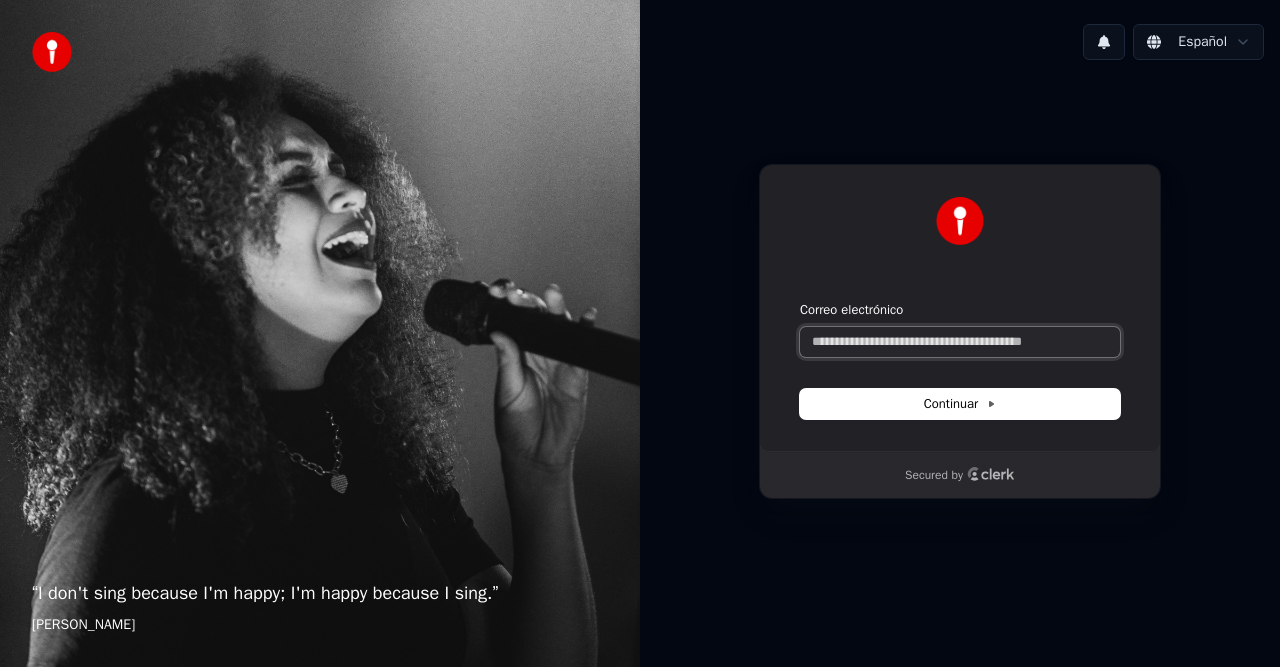 click on "Correo electrónico" at bounding box center [960, 342] 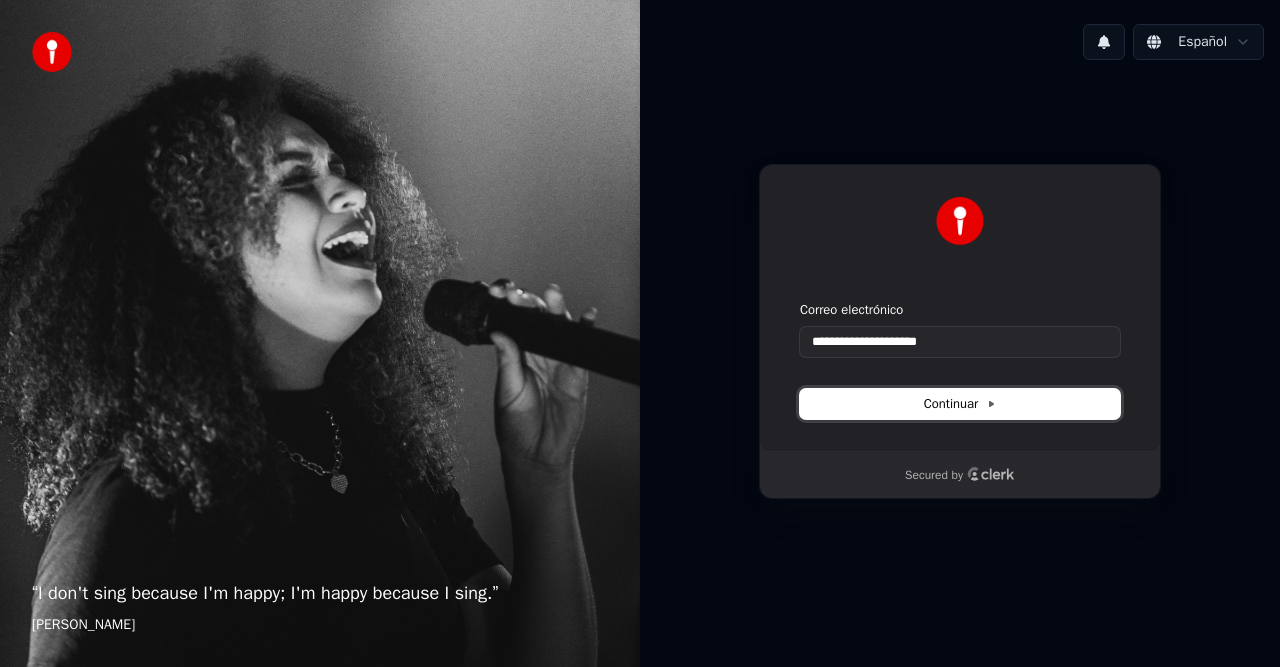 click on "Continuar" at bounding box center (960, 404) 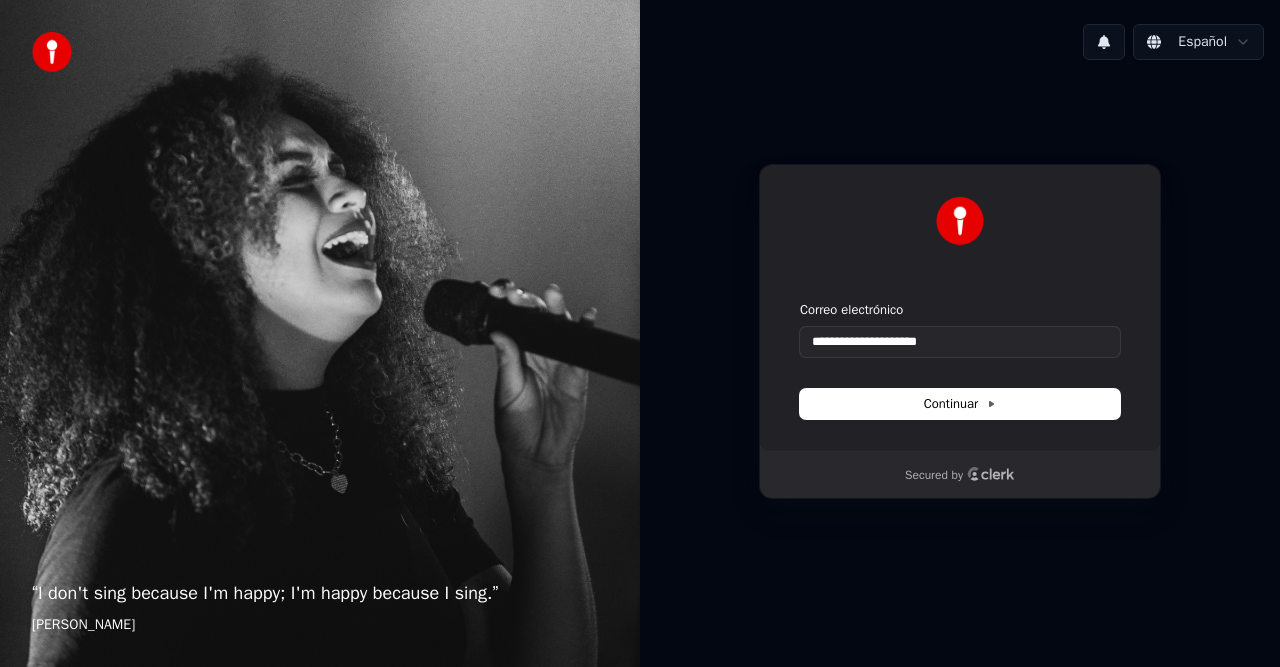 type on "**********" 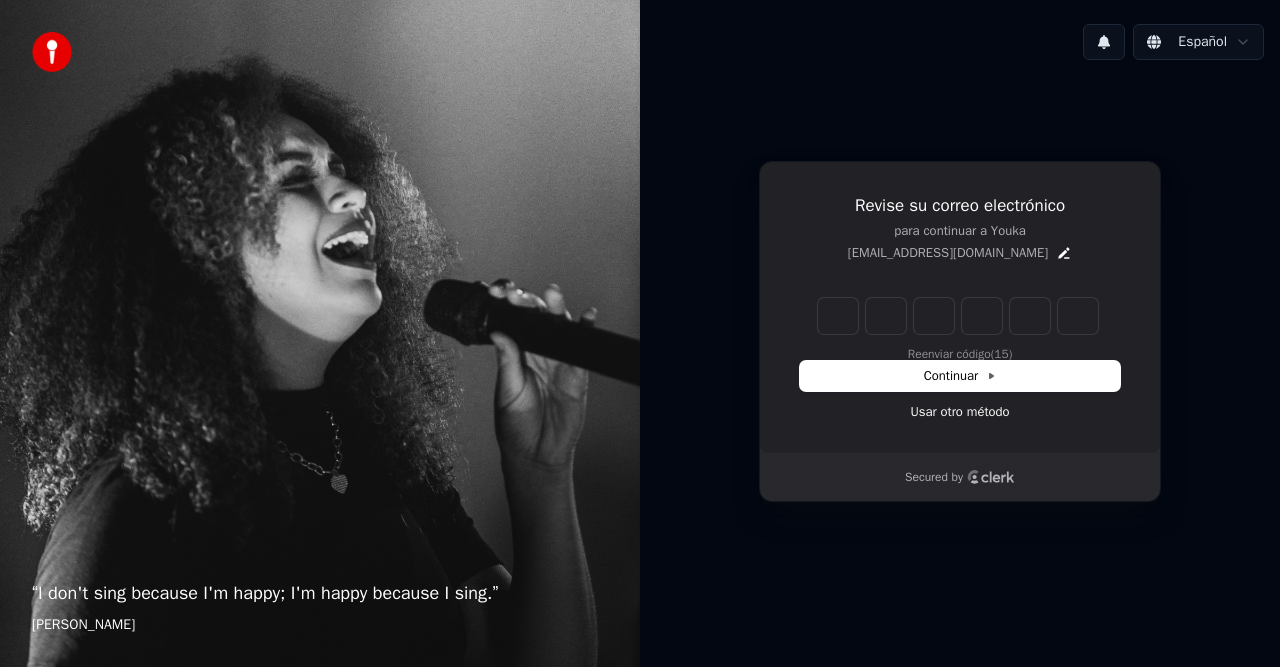 type on "*" 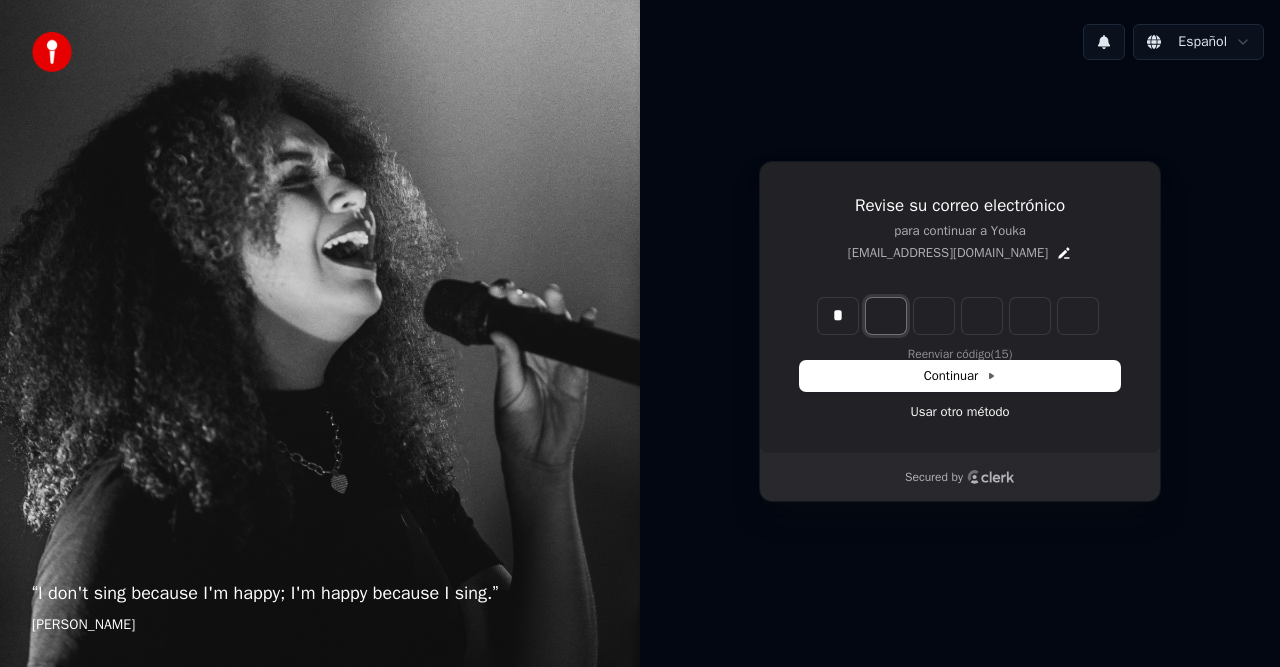 type on "*" 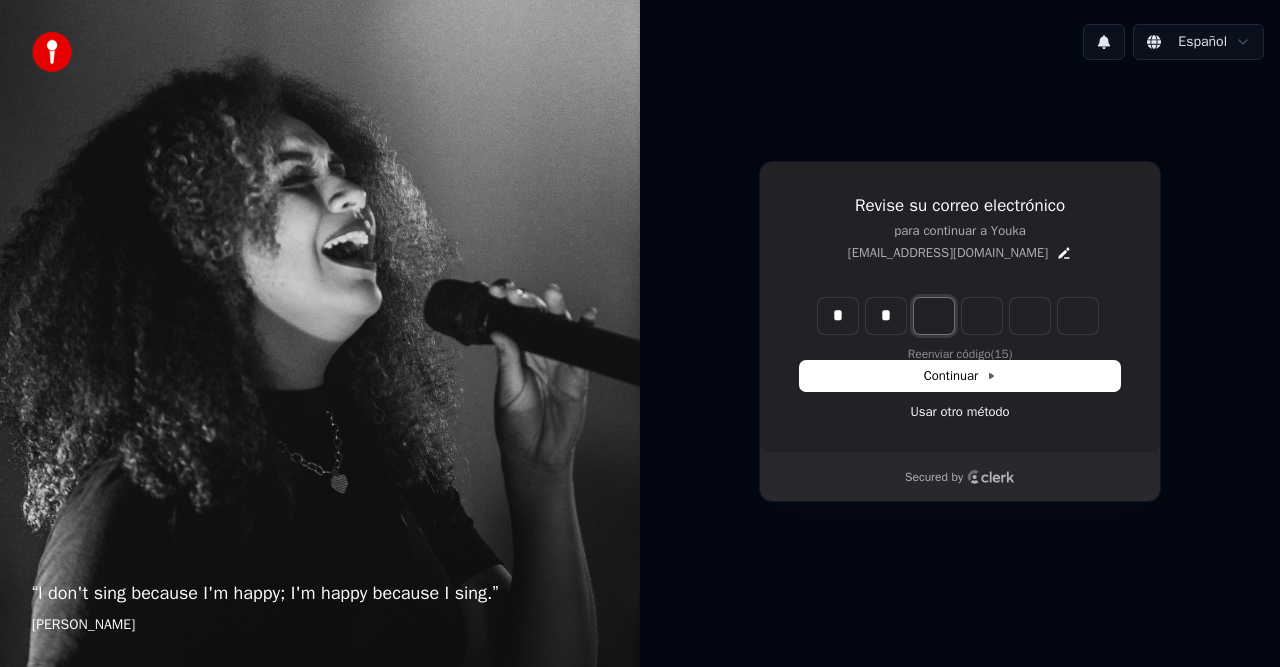 type on "**" 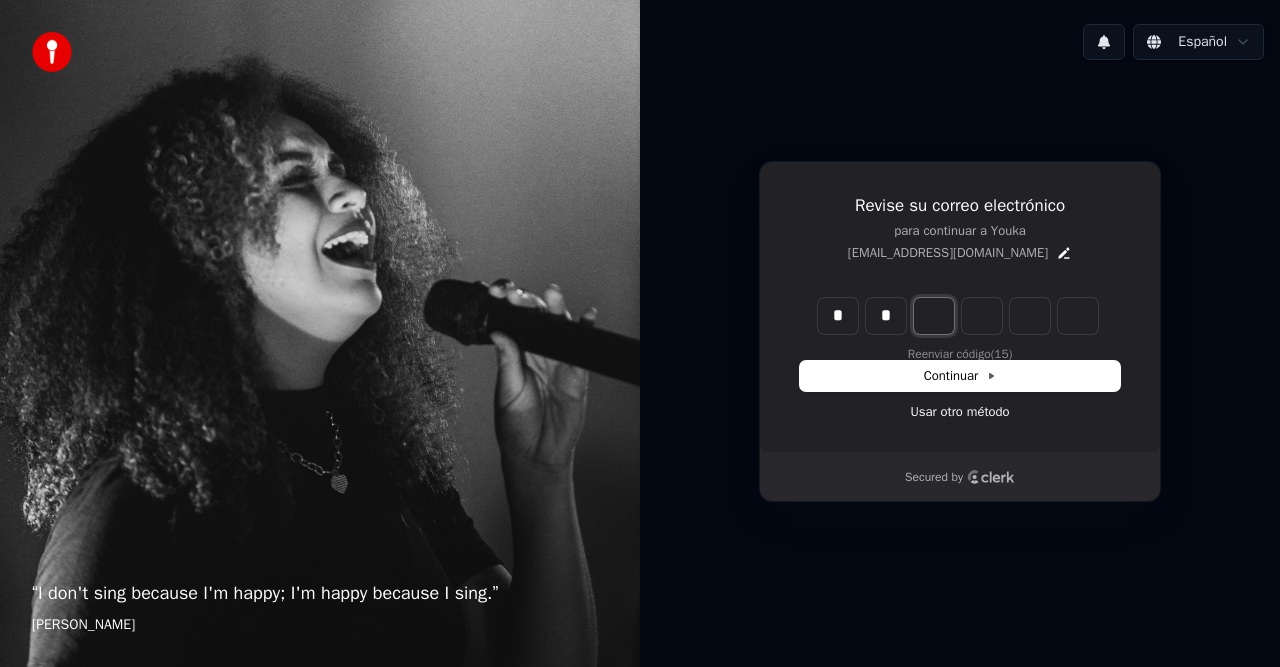 type on "*" 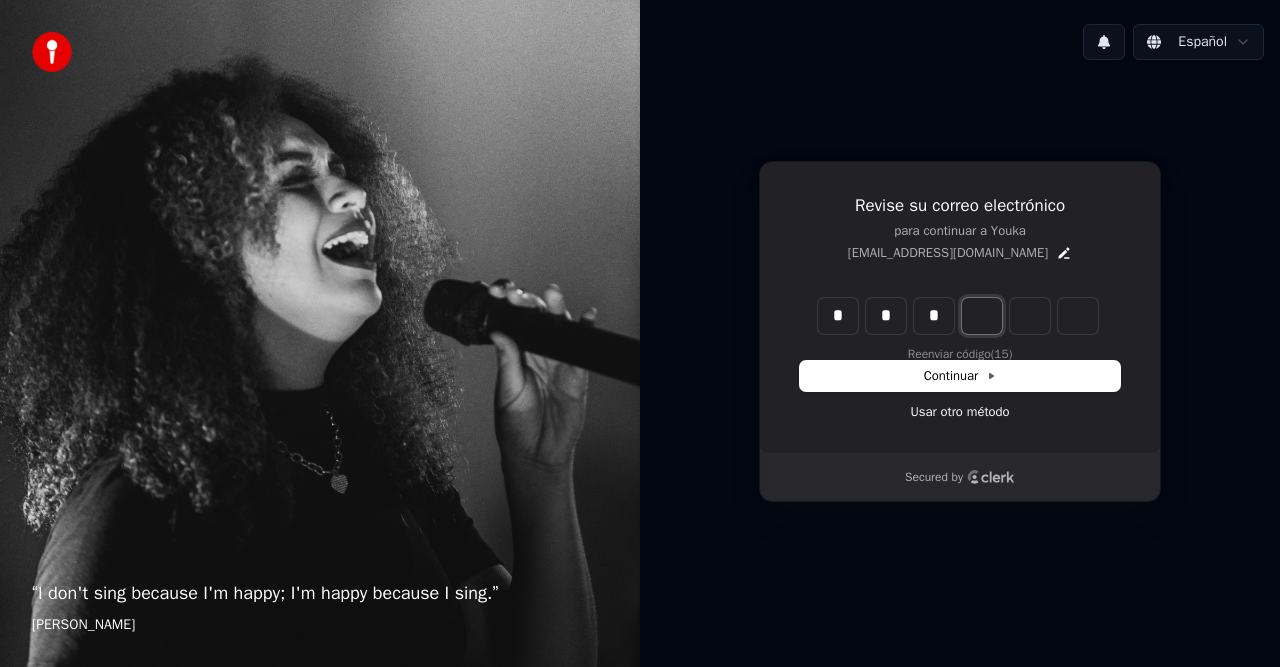 type on "***" 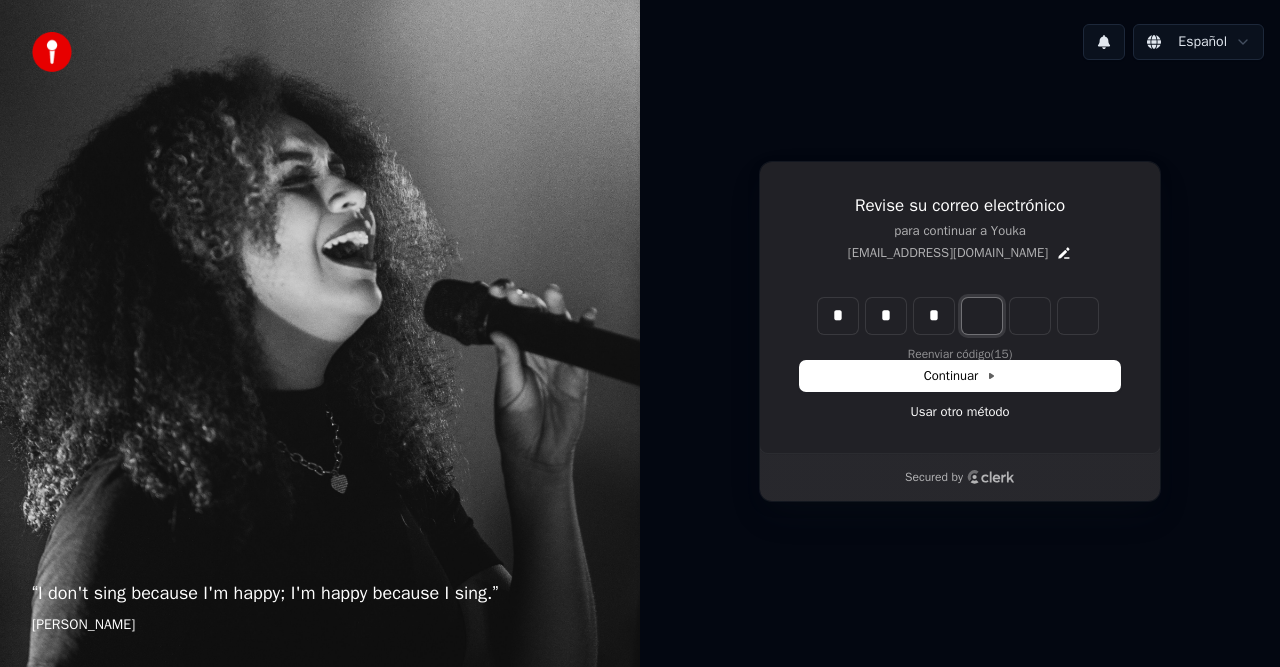 type on "*" 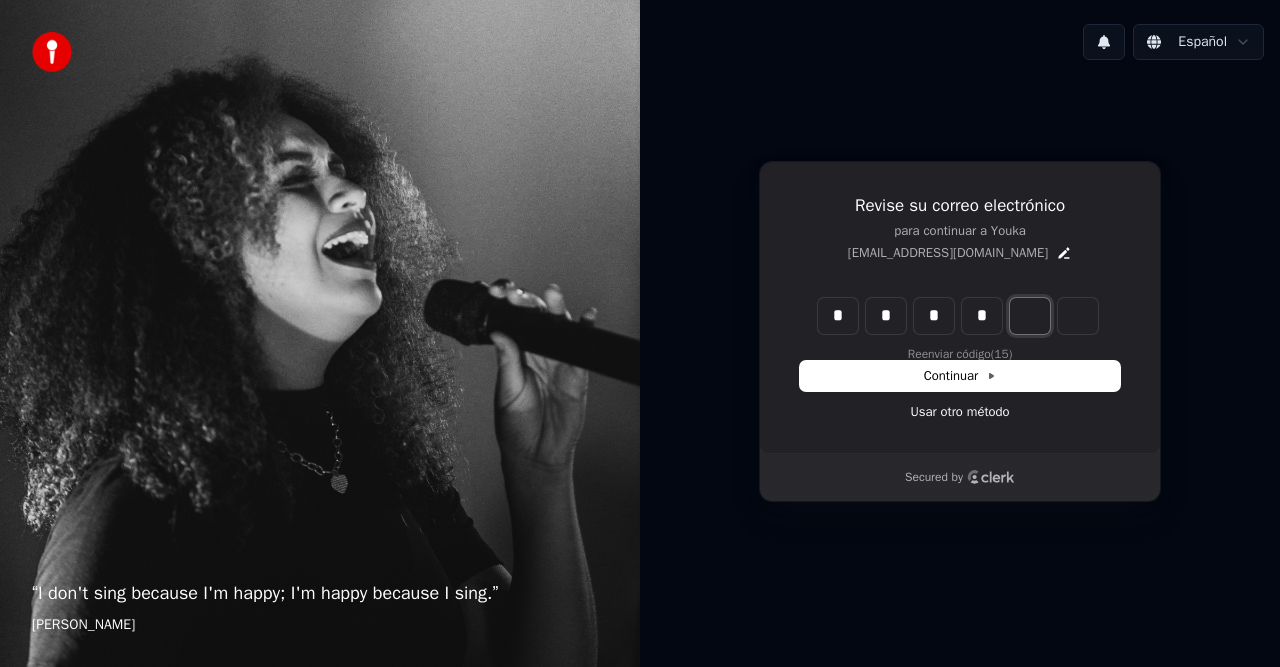 type on "****" 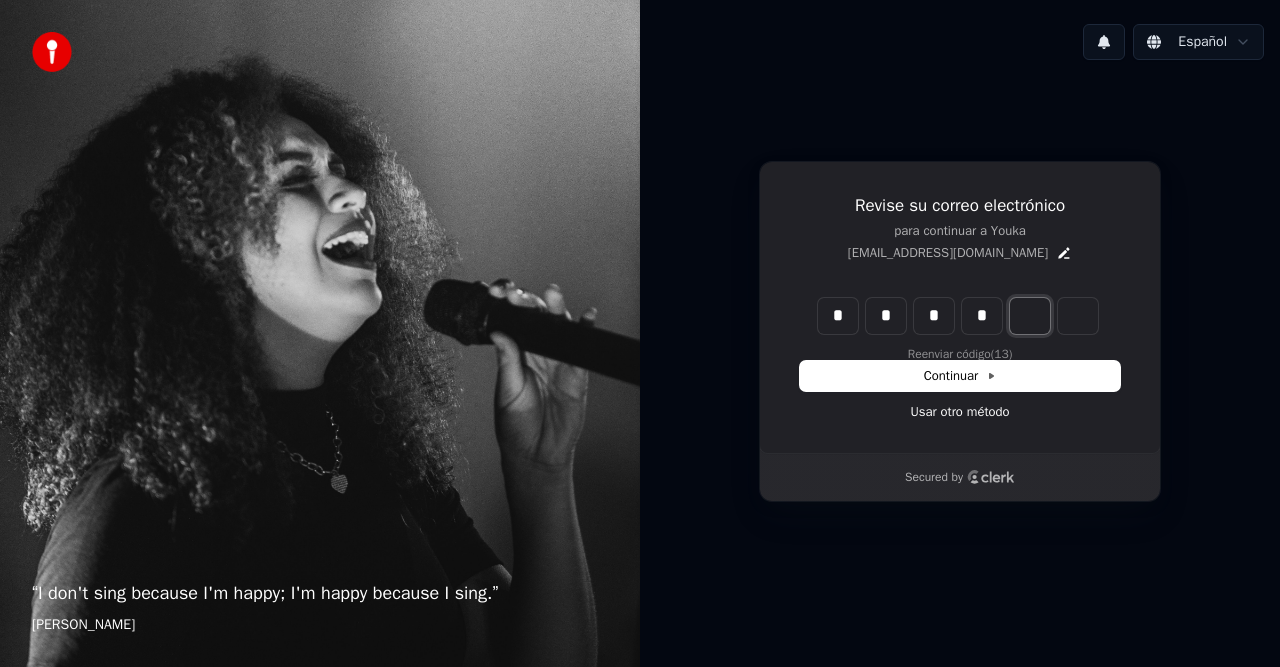 type on "*" 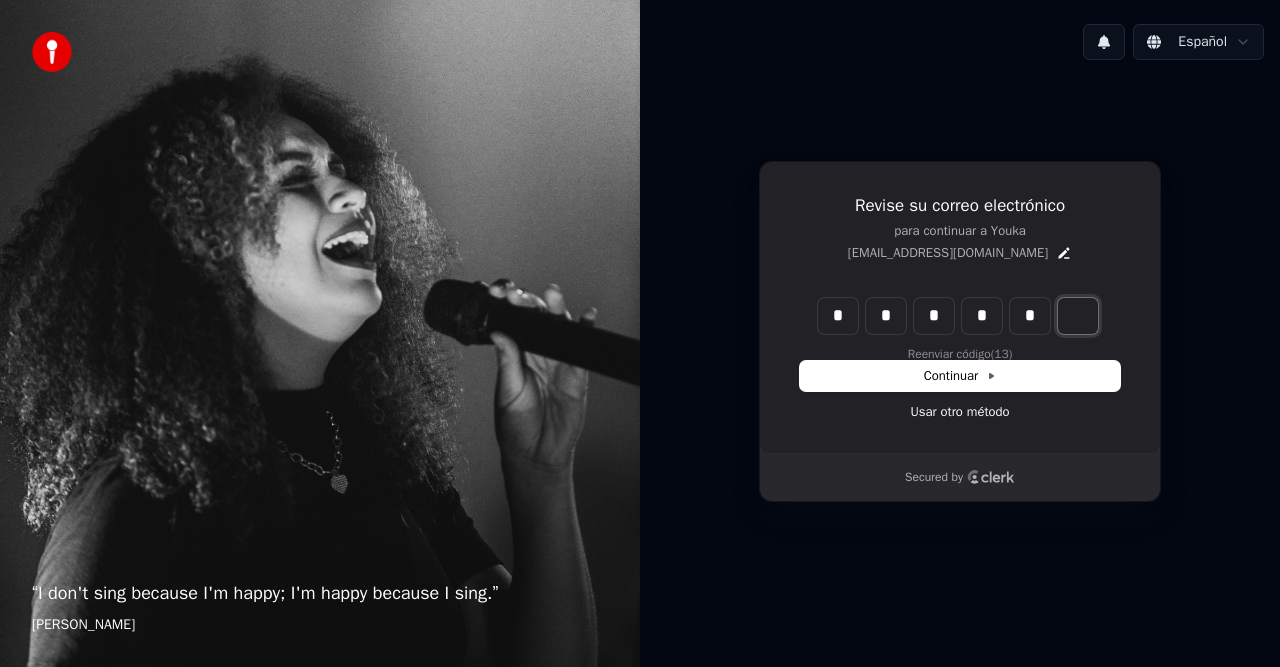 type on "******" 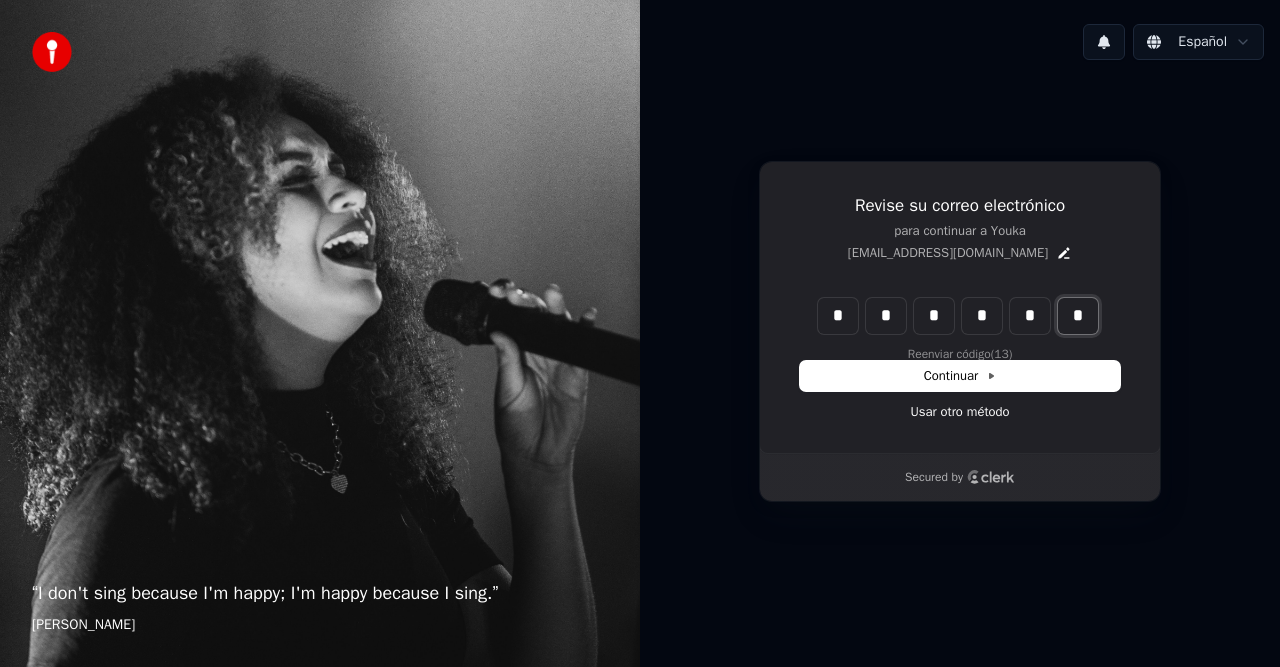 type on "*" 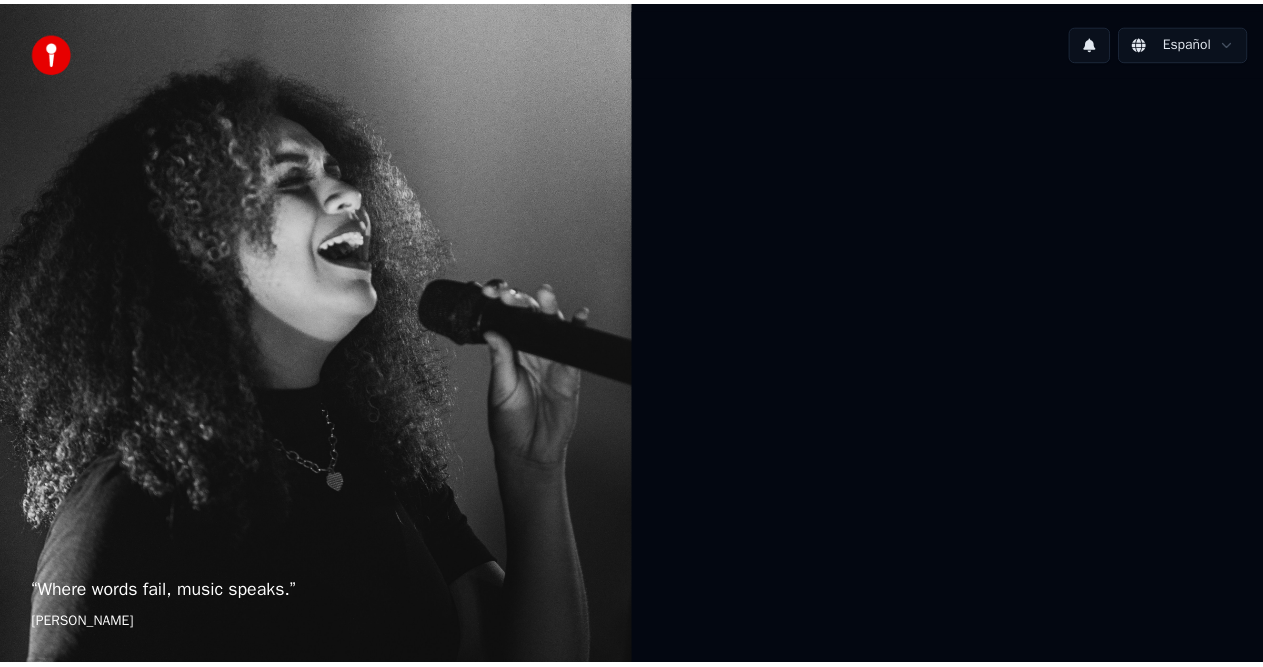 scroll, scrollTop: 0, scrollLeft: 0, axis: both 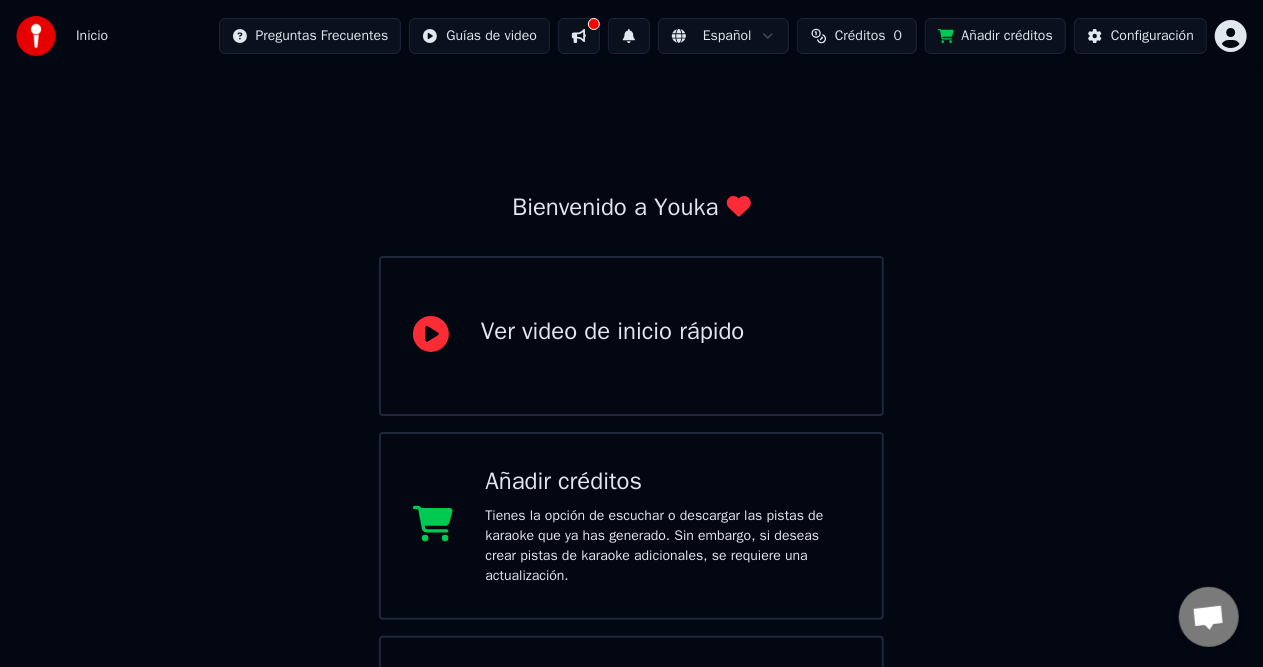click at bounding box center [579, 36] 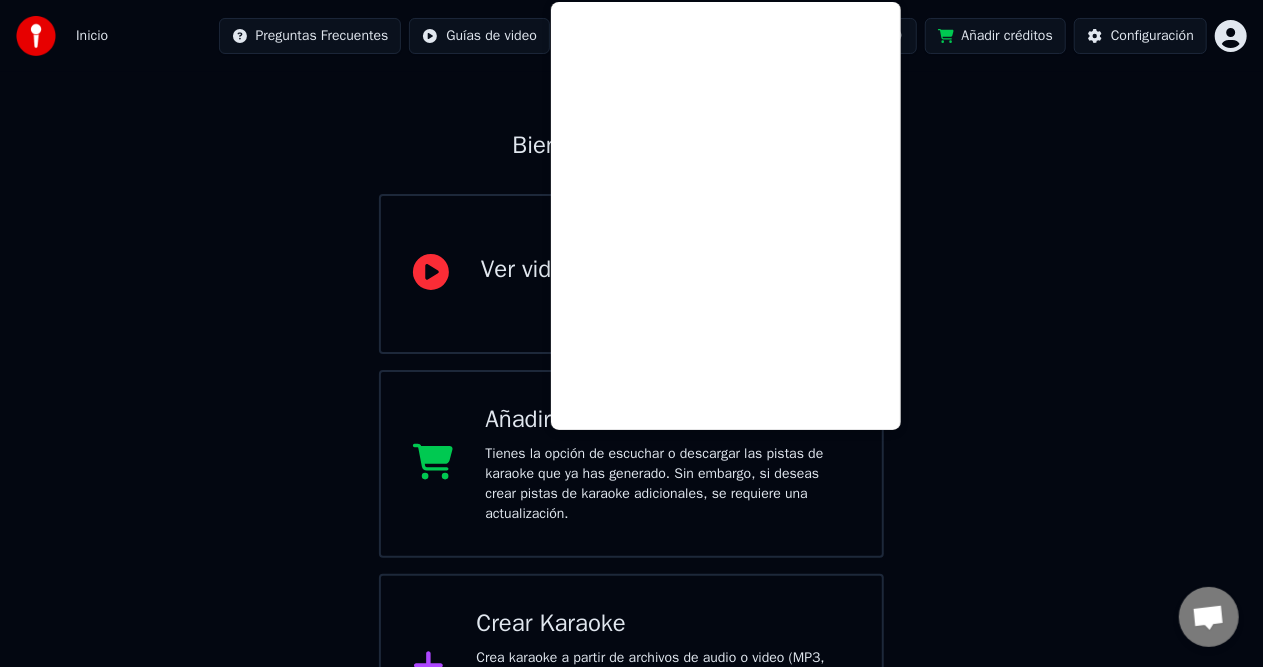 scroll, scrollTop: 116, scrollLeft: 0, axis: vertical 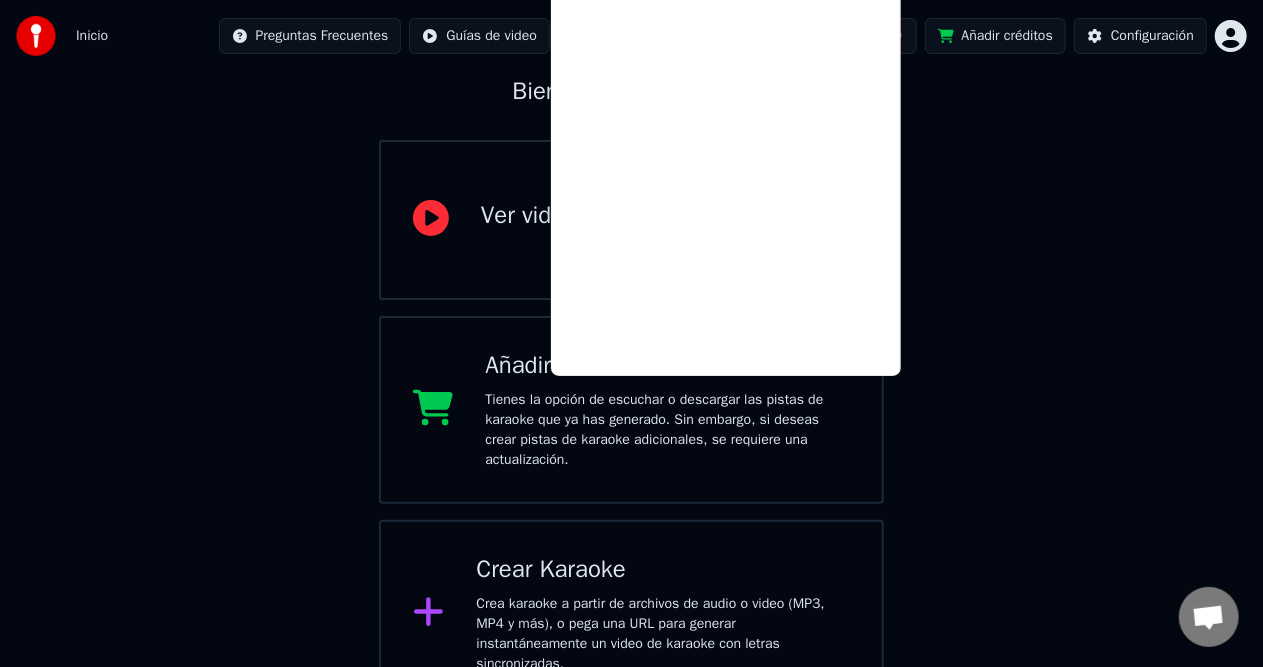 click on "Bienvenido a Youka Ver video de inicio rápido Añadir créditos Tienes la opción de escuchar o descargar las pistas de karaoke que ya has generado. Sin embargo, si deseas crear pistas de karaoke adicionales, se requiere una actualización. Crear Karaoke Crea karaoke a partir de archivos de audio o video (MP3, MP4 y más), o pega una URL para generar instantáneamente un video de karaoke con letras sincronizadas." at bounding box center [631, 332] 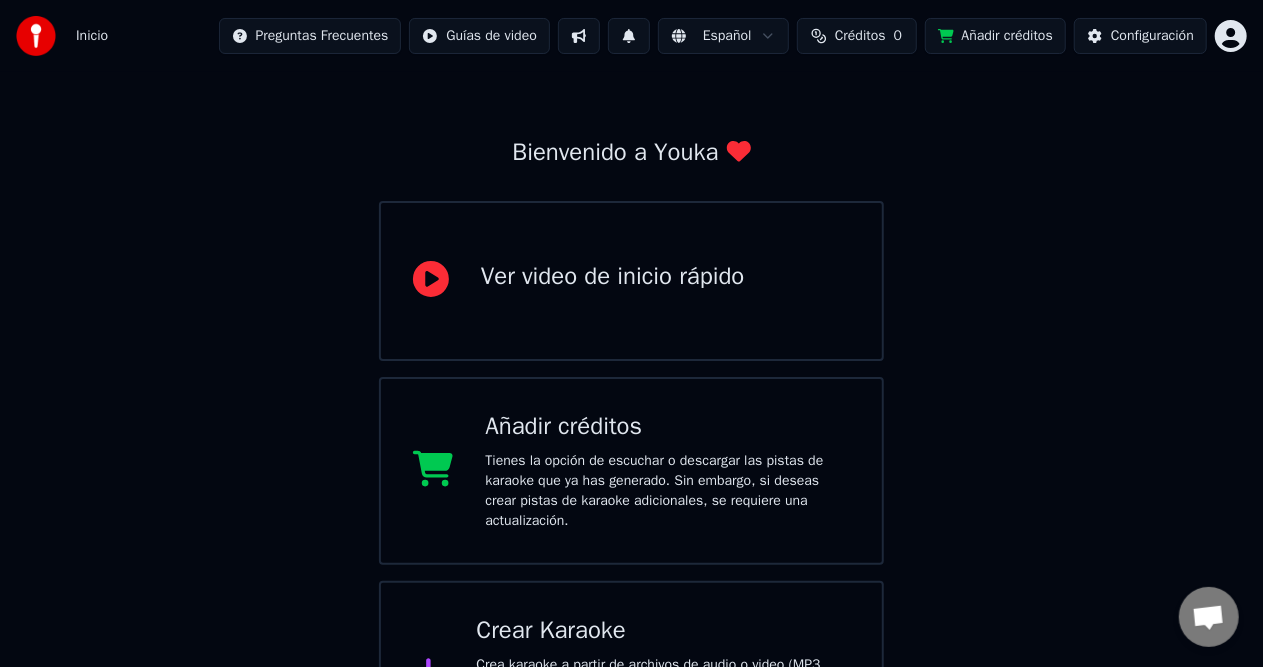 scroll, scrollTop: 0, scrollLeft: 0, axis: both 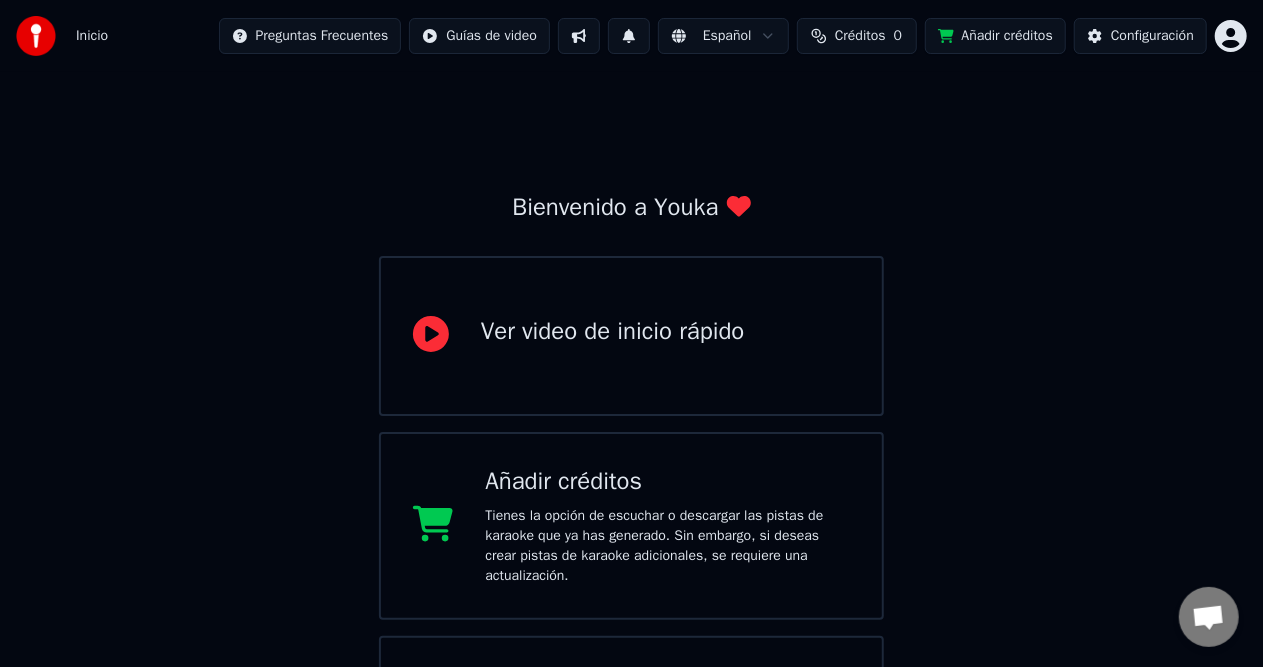 click on "Inicio Preguntas Frecuentes Guías de video Español Créditos 0 Añadir créditos Configuración Bienvenido a Youka Ver video de inicio rápido Añadir créditos Tienes la opción de escuchar o descargar las pistas de karaoke que ya has generado. Sin embargo, si deseas crear pistas de karaoke adicionales, se requiere una actualización. Crear Karaoke Crea karaoke a partir de archivos de audio o video (MP3, MP4 y más), o pega una URL para generar instantáneamente un video de karaoke con letras sincronizadas." at bounding box center [631, 412] 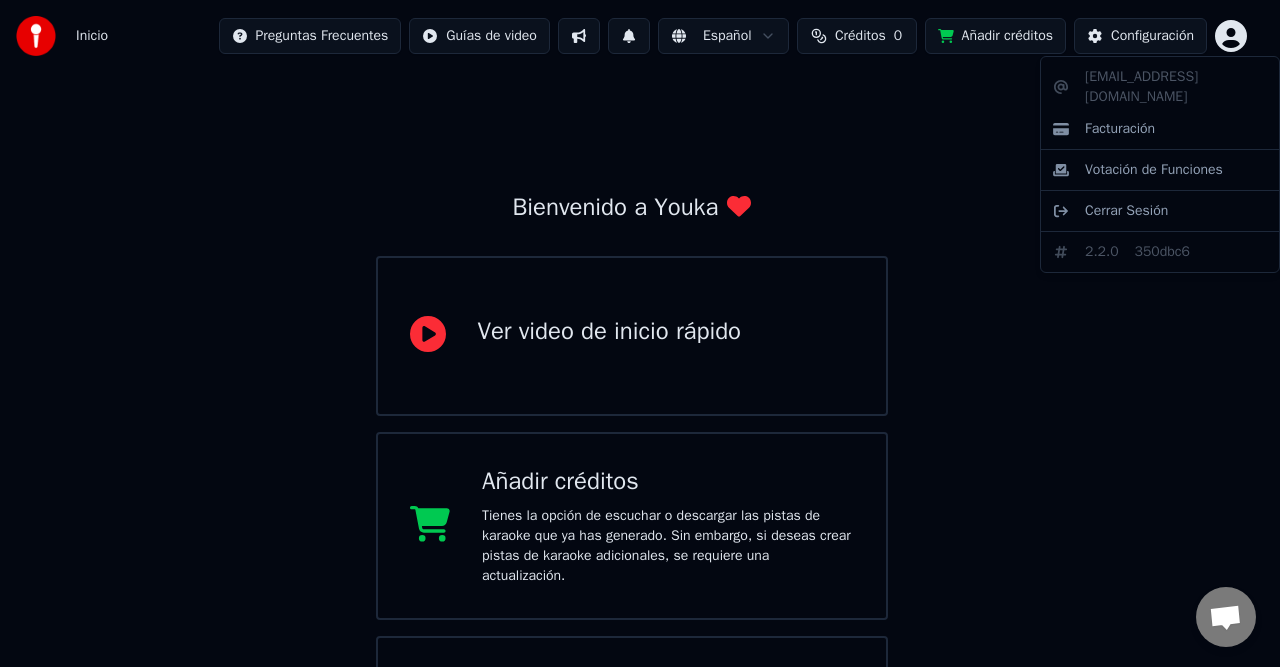 click on "Inicio Preguntas Frecuentes Guías de video Español Créditos 0 Añadir créditos Configuración Bienvenido a Youka Ver video de inicio rápido Añadir créditos Tienes la opción de escuchar o descargar las pistas de karaoke que ya has generado. Sin embargo, si deseas crear pistas de karaoke adicionales, se requiere una actualización. Crear Karaoke Crea karaoke a partir de archivos de audio o video (MP3, MP4 y más), o pega una URL para generar instantáneamente un video de karaoke con letras sincronizadas. johandj64@hotmail.com Facturación Votación de Funciones Cerrar Sesión 2.2.0 350dbc6" at bounding box center [640, 402] 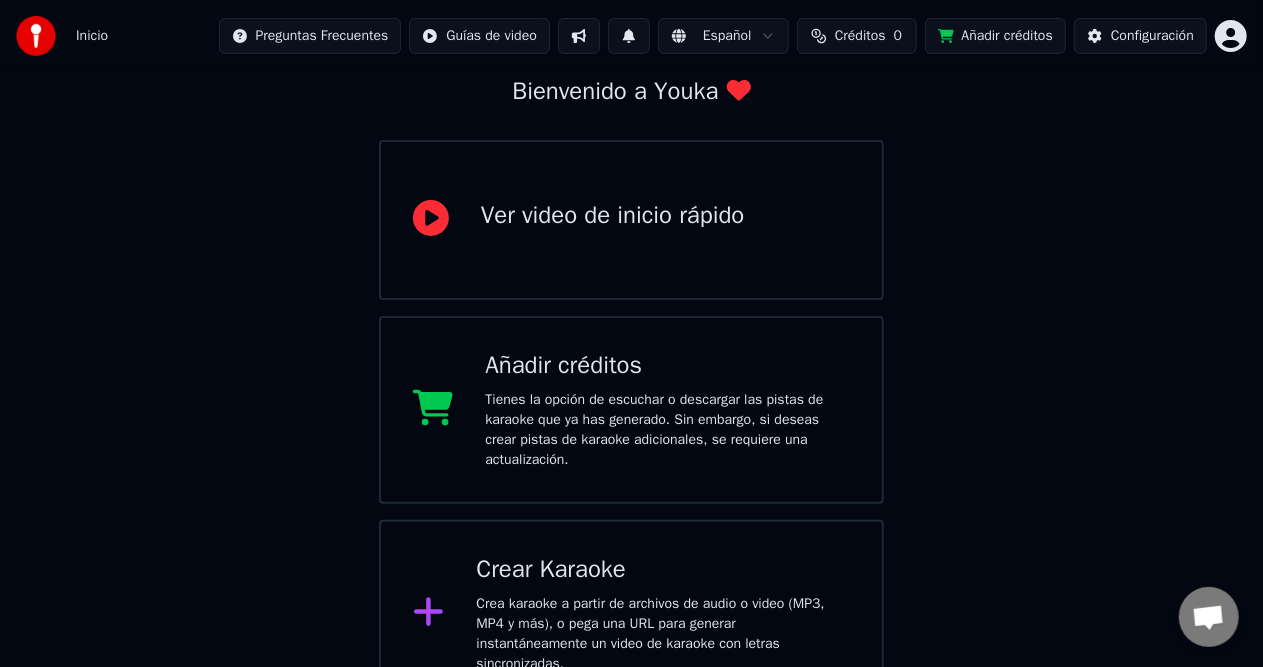 scroll, scrollTop: 0, scrollLeft: 0, axis: both 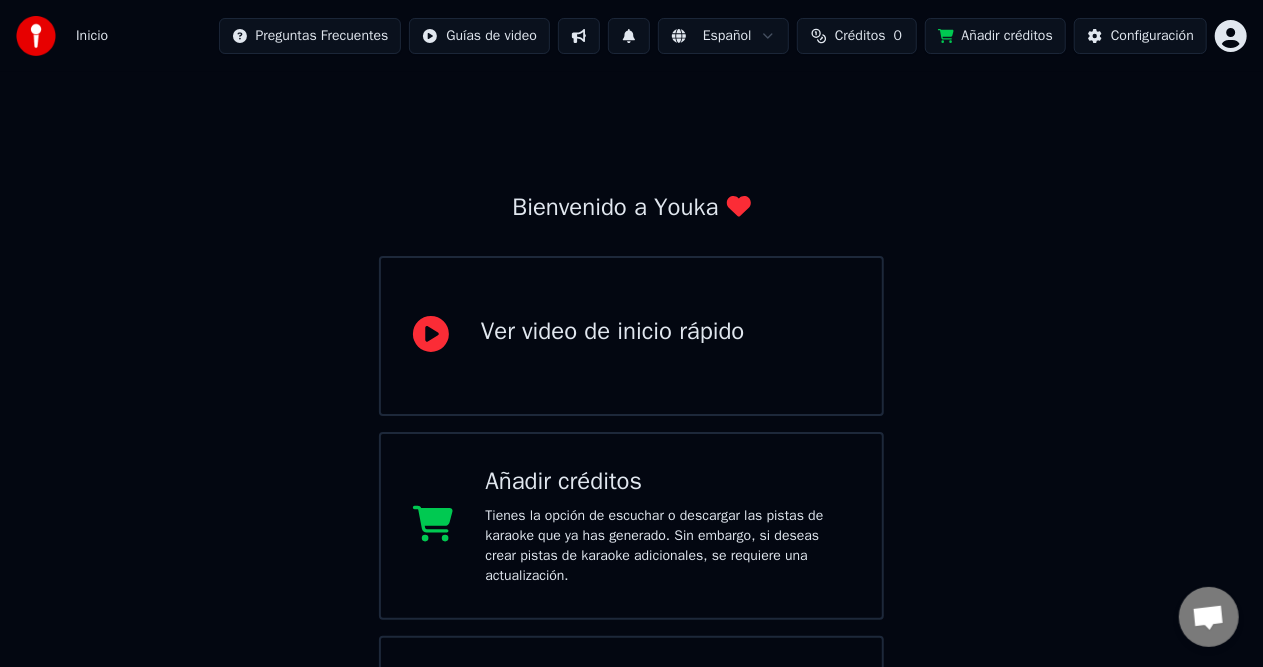 click on "Bienvenido a Youka Ver video de inicio rápido Añadir créditos Tienes la opción de escuchar o descargar las pistas de karaoke que ya has generado. Sin embargo, si deseas crear pistas de karaoke adicionales, se requiere una actualización. Crear Karaoke Crea karaoke a partir de archivos de audio o video (MP3, MP4 y más), o pega una URL para generar instantáneamente un video de karaoke con letras sincronizadas." at bounding box center [631, 448] 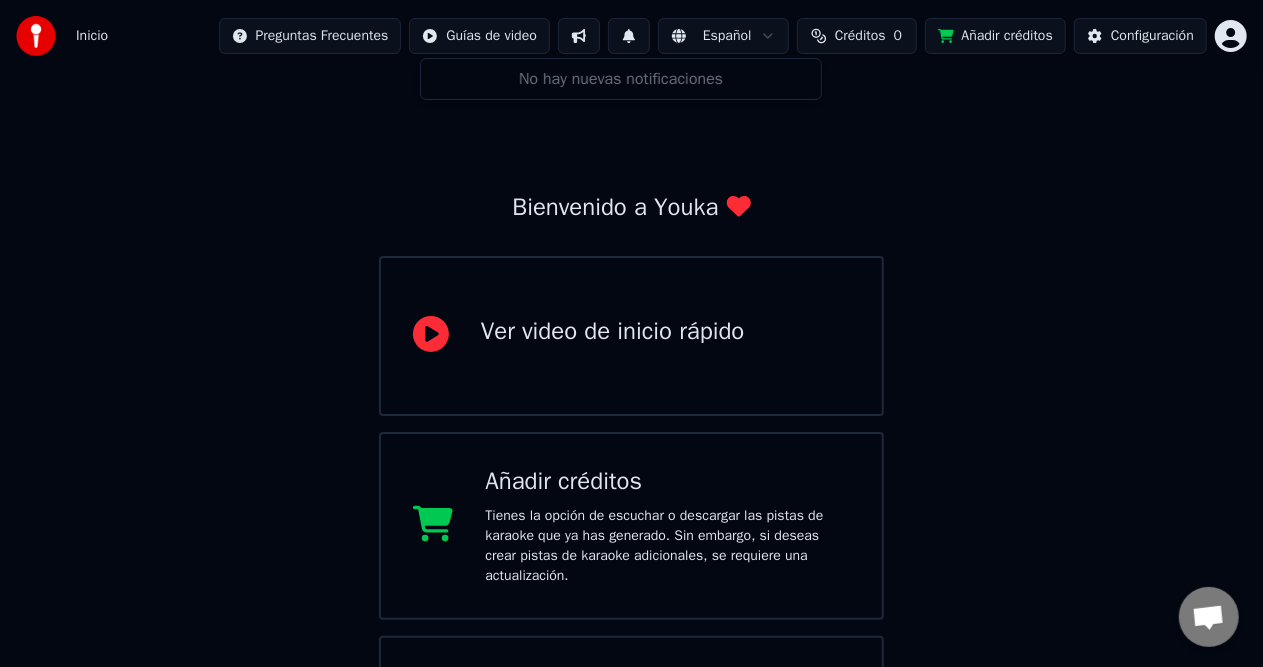 click at bounding box center [629, 36] 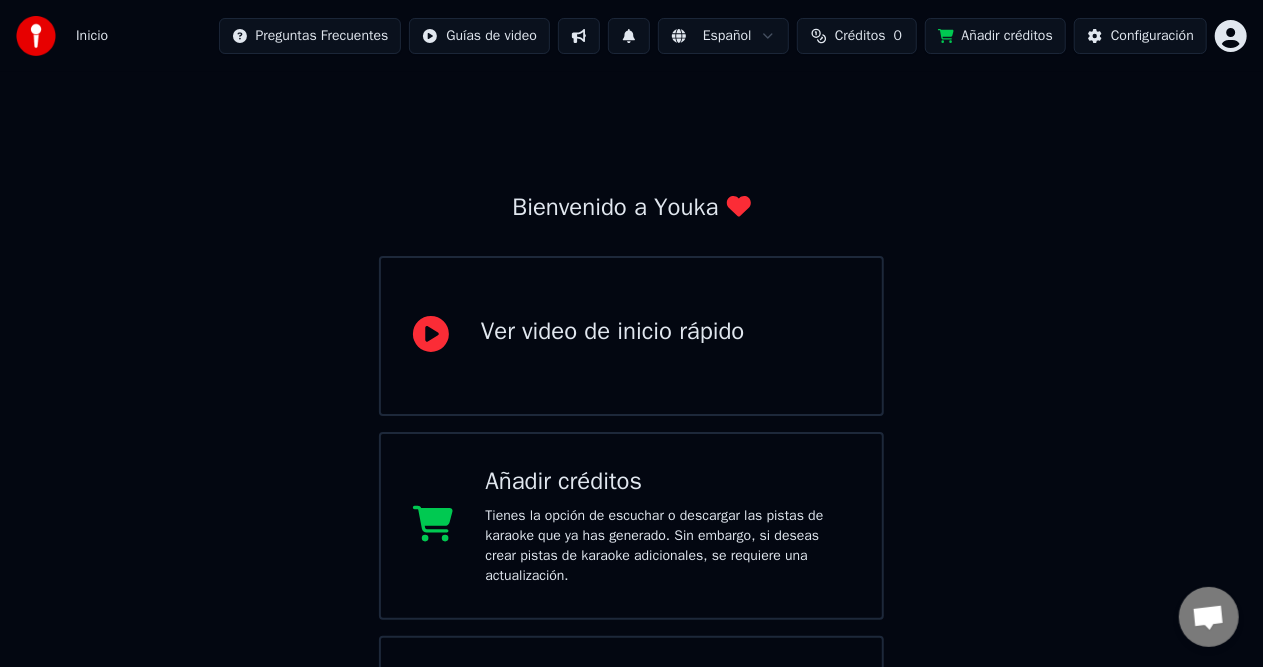 click on "Créditos" at bounding box center [860, 36] 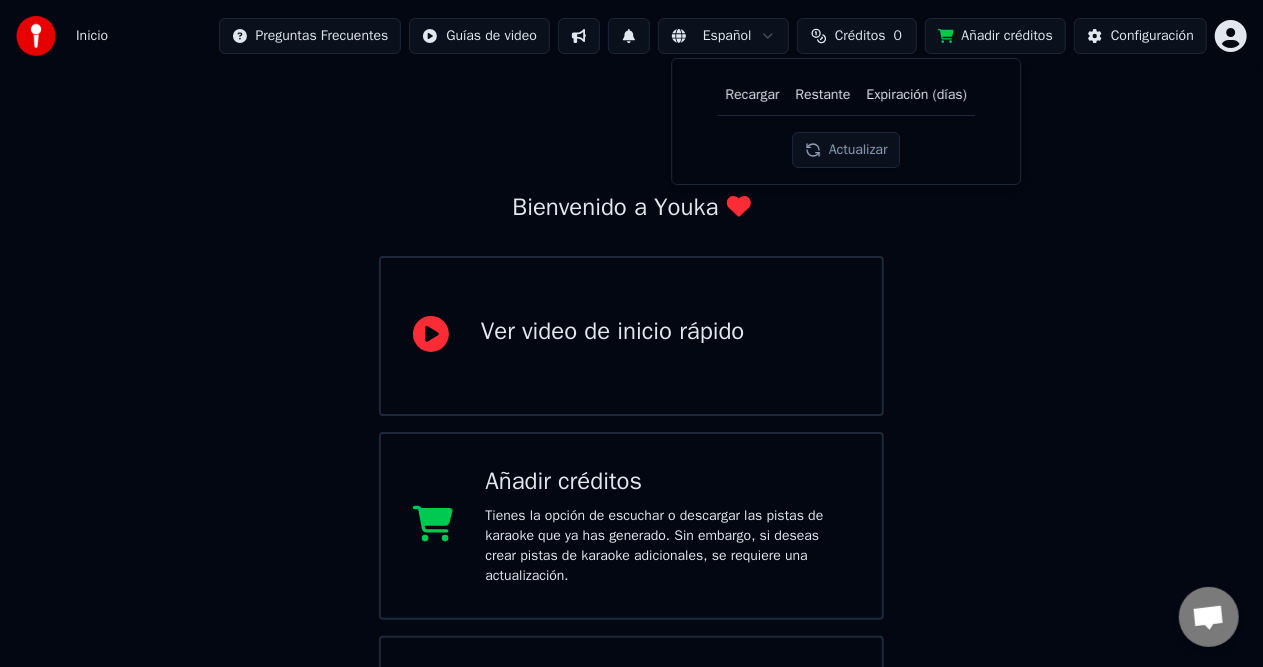 click on "Bienvenido a Youka Ver video de inicio rápido Añadir créditos Tienes la opción de escuchar o descargar las pistas de karaoke que ya has generado. Sin embargo, si deseas crear pistas de karaoke adicionales, se requiere una actualización. Crear Karaoke Crea karaoke a partir de archivos de audio o video (MP3, MP4 y más), o pega una URL para generar instantáneamente un video de karaoke con letras sincronizadas." at bounding box center [631, 448] 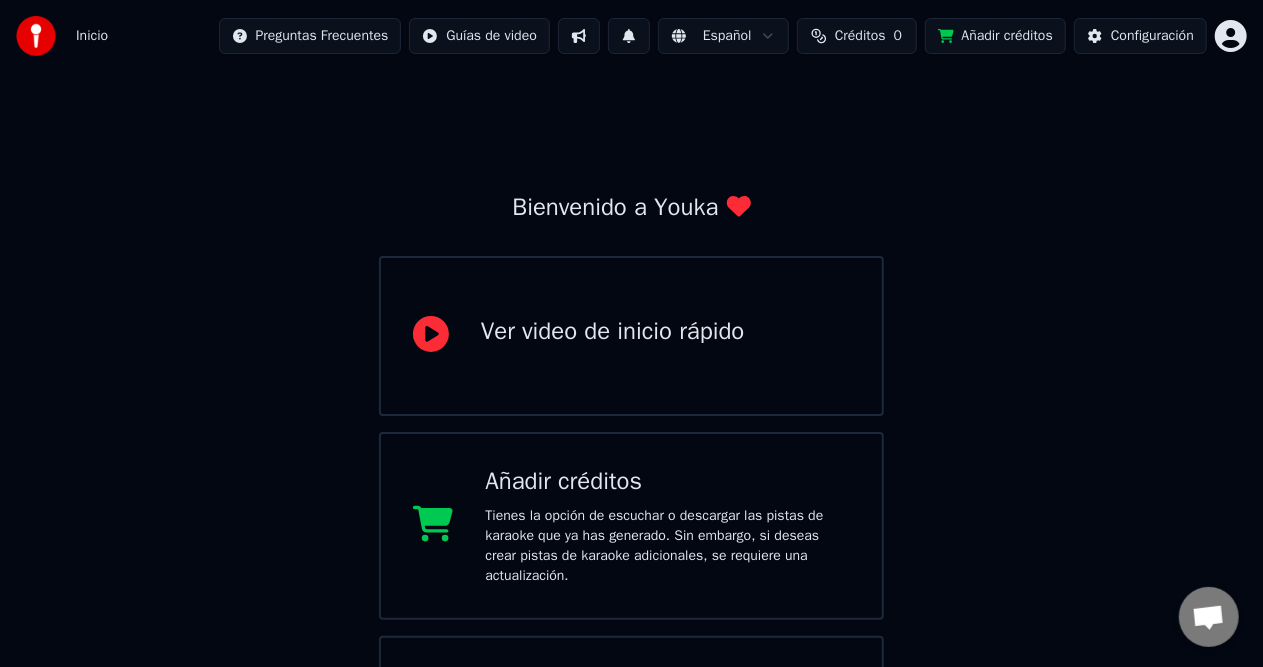 click on "Bienvenido a Youka Ver video de inicio rápido Añadir créditos Tienes la opción de escuchar o descargar las pistas de karaoke que ya has generado. Sin embargo, si deseas crear pistas de karaoke adicionales, se requiere una actualización. Crear Karaoke Crea karaoke a partir de archivos de audio o video (MP3, MP4 y más), o pega una URL para generar instantáneamente un video de karaoke con letras sincronizadas." at bounding box center [631, 448] 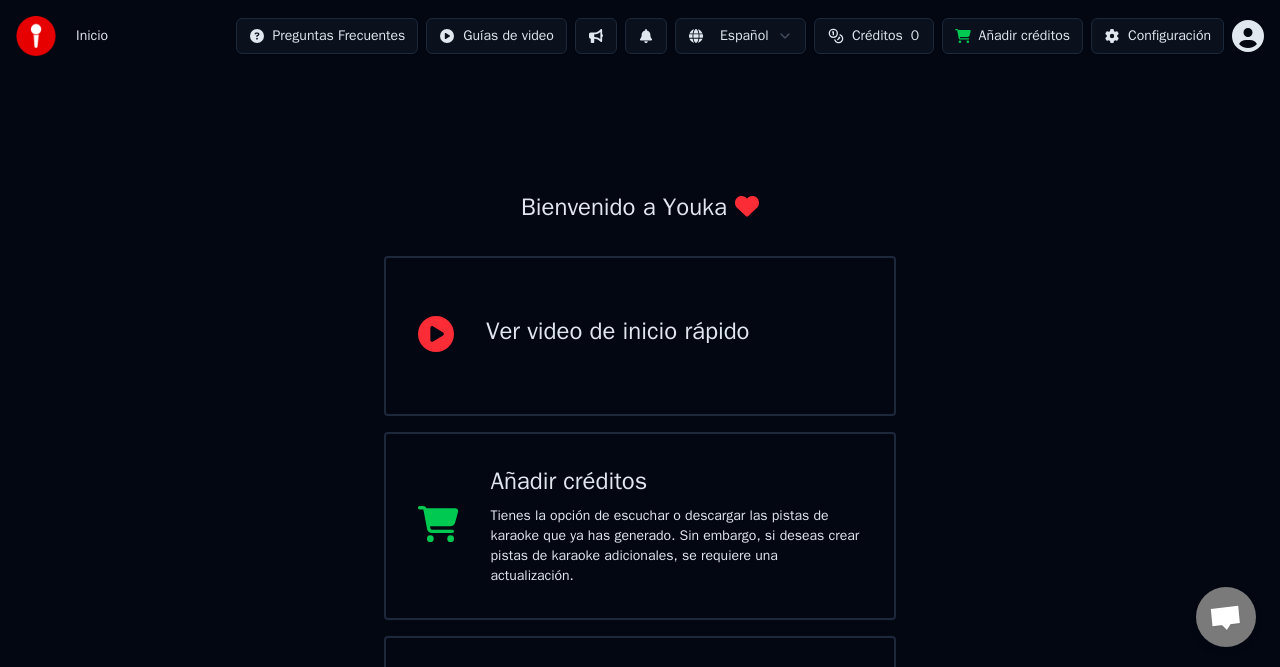 click on "Inicio Preguntas Frecuentes Guías de video Español Créditos 0 Añadir créditos Configuración Bienvenido a Youka Ver video de inicio rápido Añadir créditos Tienes la opción de escuchar o descargar las pistas de karaoke que ya has generado. Sin embargo, si deseas crear pistas de karaoke adicionales, se requiere una actualización. Crear Karaoke Crea karaoke a partir de archivos de audio o video (MP3, MP4 y más), o pega una URL para generar instantáneamente un video de karaoke con letras sincronizadas." at bounding box center (640, 402) 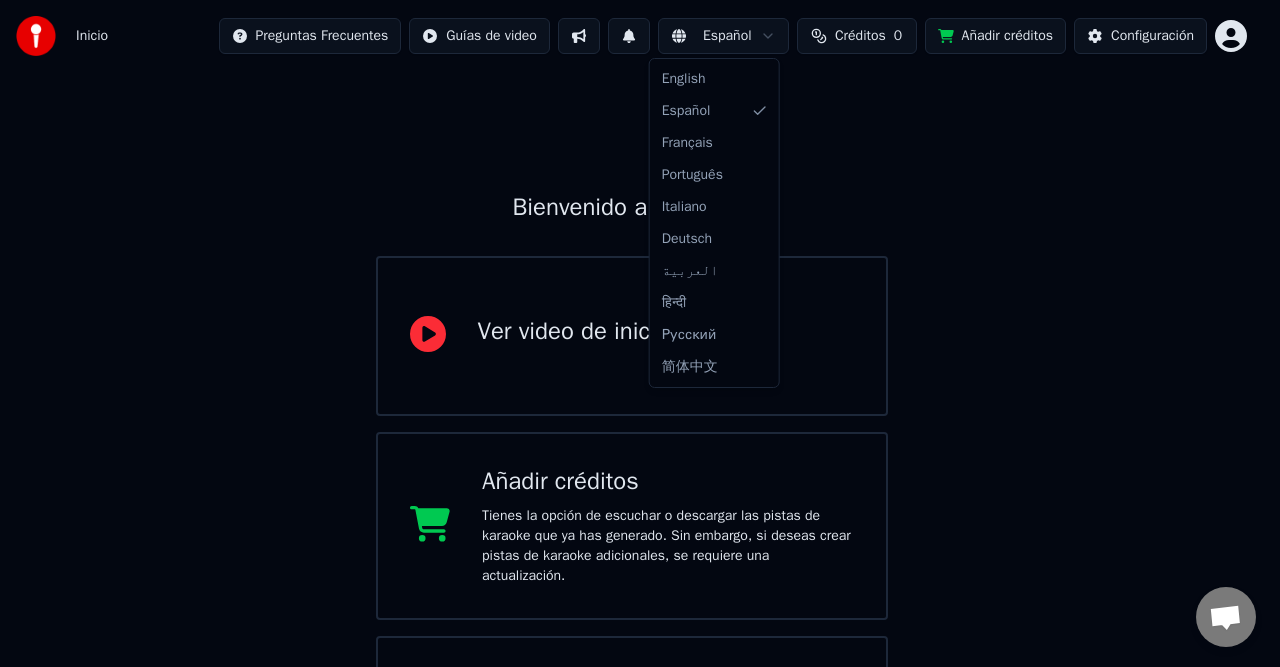 click on "Inicio Preguntas Frecuentes Guías de video Español Créditos 0 Añadir créditos Configuración Bienvenido a Youka Ver video de inicio rápido Añadir créditos Tienes la opción de escuchar o descargar las pistas de karaoke que ya has generado. Sin embargo, si deseas crear pistas de karaoke adicionales, se requiere una actualización. Crear Karaoke Crea karaoke a partir de archivos de audio o video (MP3, MP4 y más), o pega una URL para generar instantáneamente un video de karaoke con letras sincronizadas. English Español Français Português Italiano Deutsch العربية हिन्दी Русский 简体中文" at bounding box center [640, 402] 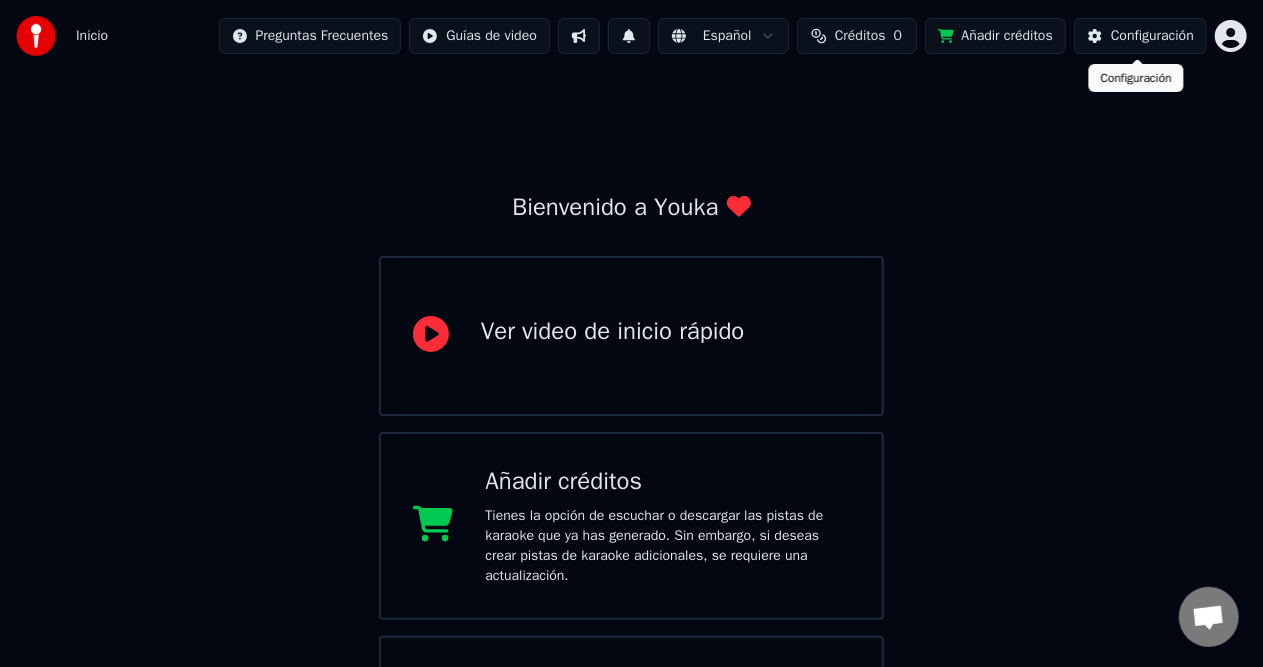 click on "Inicio Preguntas Frecuentes Guías de video Español Créditos 0 Añadir créditos Configuración Bienvenido a Youka Ver video de inicio rápido Añadir créditos Tienes la opción de escuchar o descargar las pistas de karaoke que ya has generado. Sin embargo, si deseas crear pistas de karaoke adicionales, se requiere una actualización. Crear Karaoke Crea karaoke a partir de archivos de audio o video (MP3, MP4 y más), o pega una URL para generar instantáneamente un video de karaoke con letras sincronizadas. Configuración Configuración" at bounding box center (631, 412) 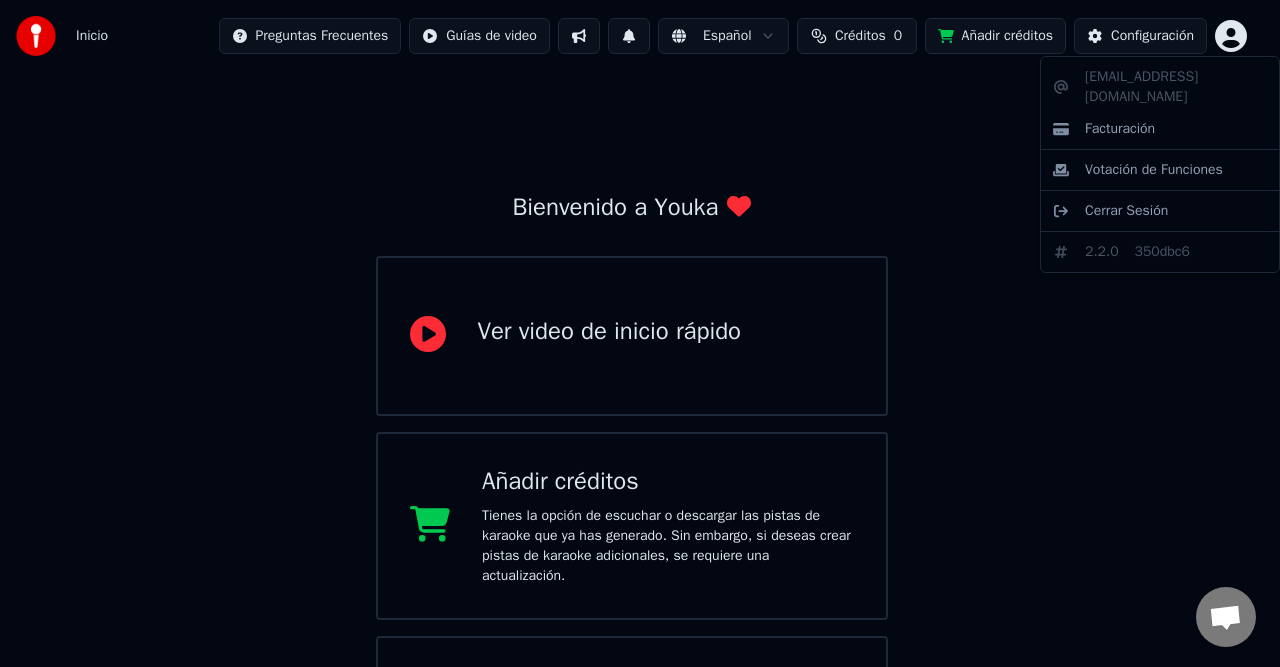 click on "Inicio Preguntas Frecuentes Guías de video Español Créditos 0 Añadir créditos Configuración Bienvenido a Youka Ver video de inicio rápido Añadir créditos Tienes la opción de escuchar o descargar las pistas de karaoke que ya has generado. Sin embargo, si deseas crear pistas de karaoke adicionales, se requiere una actualización. Crear Karaoke Crea karaoke a partir de archivos de audio o video (MP3, MP4 y más), o pega una URL para generar instantáneamente un video de karaoke con letras sincronizadas. johandj64@hotmail.com Facturación Votación de Funciones Cerrar Sesión 2.2.0 350dbc6" at bounding box center [640, 402] 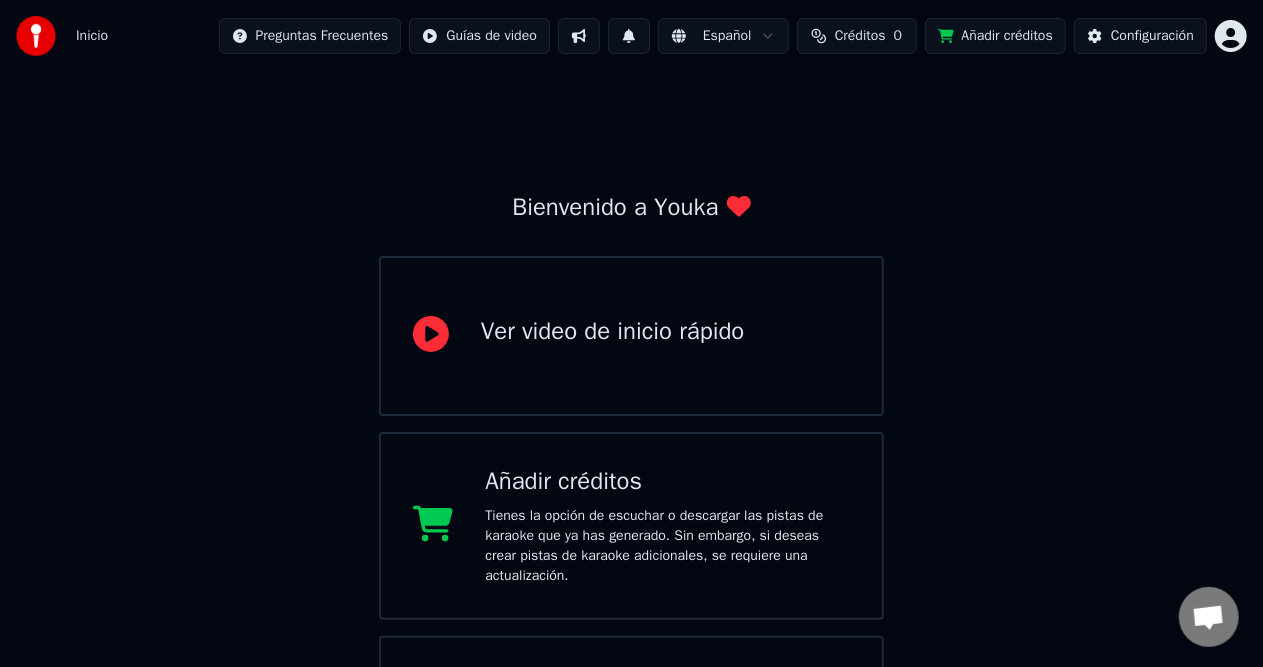 click on "Bienvenido a Youka Ver video de inicio rápido Añadir créditos Tienes la opción de escuchar o descargar las pistas de karaoke que ya has generado. Sin embargo, si deseas crear pistas de karaoke adicionales, se requiere una actualización. Crear Karaoke Crea karaoke a partir de archivos de audio o video (MP3, MP4 y más), o pega una URL para generar instantáneamente un video de karaoke con letras sincronizadas." at bounding box center (631, 448) 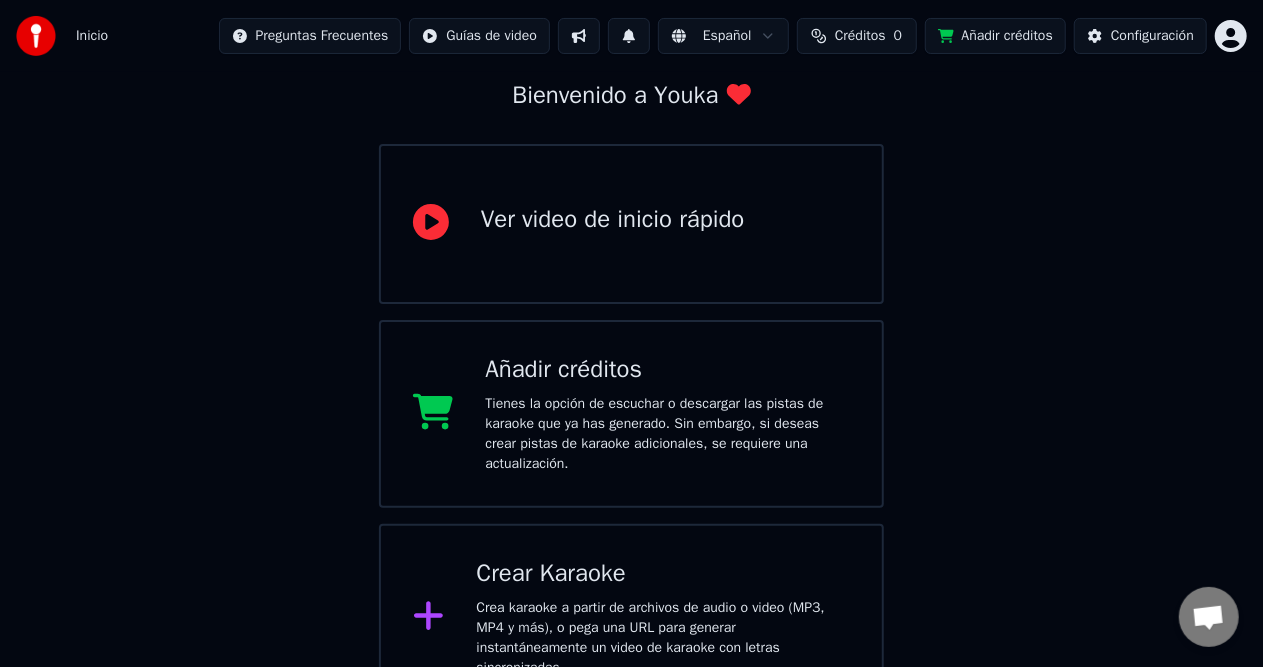 scroll, scrollTop: 116, scrollLeft: 0, axis: vertical 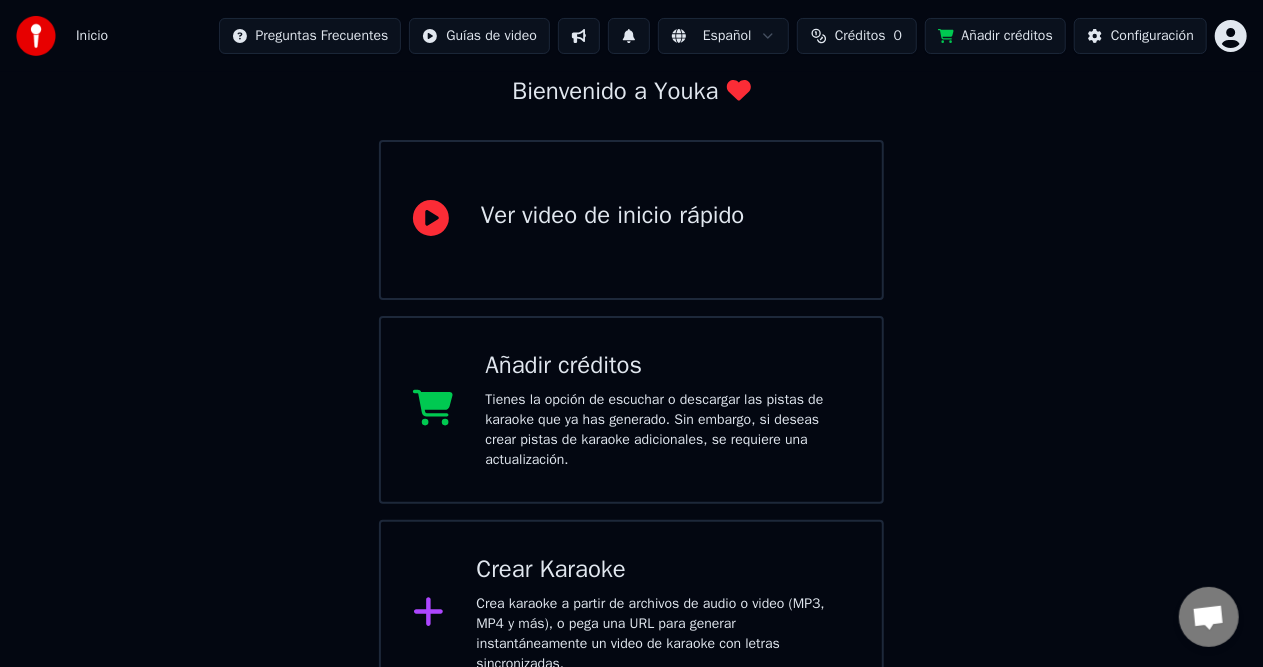 click on "Crear Karaoke" at bounding box center [663, 570] 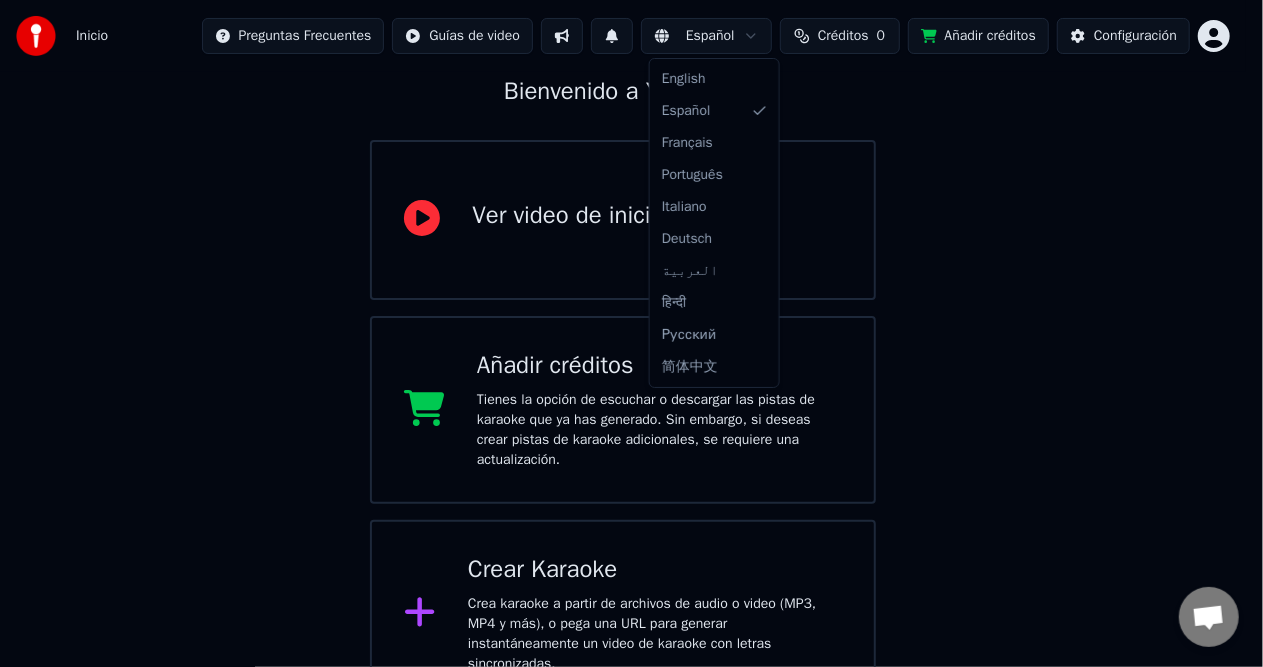 click on "Inicio Preguntas Frecuentes Guías de video Español Créditos 0 Añadir créditos Configuración Bienvenido a Youka Ver video de inicio rápido Añadir créditos Tienes la opción de escuchar o descargar las pistas de karaoke que ya has generado. Sin embargo, si deseas crear pistas de karaoke adicionales, se requiere una actualización. Crear Karaoke Crea karaoke a partir de archivos de audio o video (MP3, MP4 y más), o pega una URL para generar instantáneamente un video de karaoke con letras sincronizadas. English Español Français Português Italiano Deutsch العربية हिन्दी Русский 简体中文" at bounding box center [631, 296] 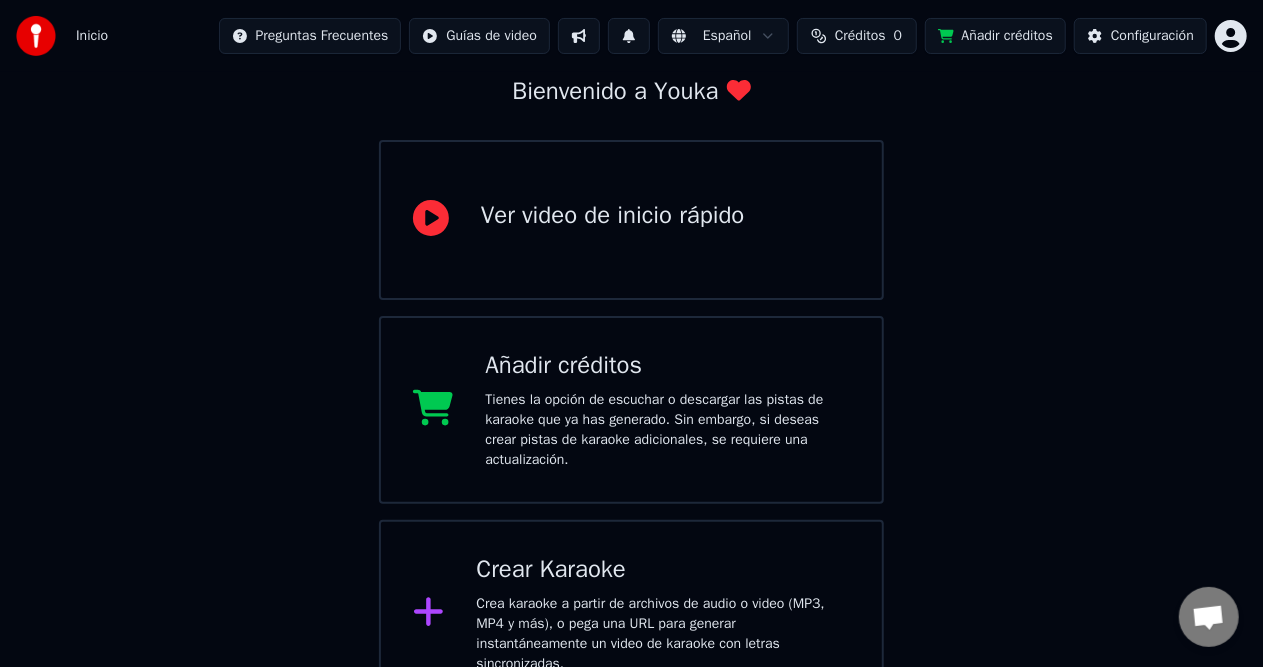 click on "Bienvenido a Youka Ver video de inicio rápido Añadir créditos Tienes la opción de escuchar o descargar las pistas de karaoke que ya has generado. Sin embargo, si deseas crear pistas de karaoke adicionales, se requiere una actualización. Crear Karaoke Crea karaoke a partir de archivos de audio o video (MP3, MP4 y más), o pega una URL para generar instantáneamente un video de karaoke con letras sincronizadas." at bounding box center [631, 332] 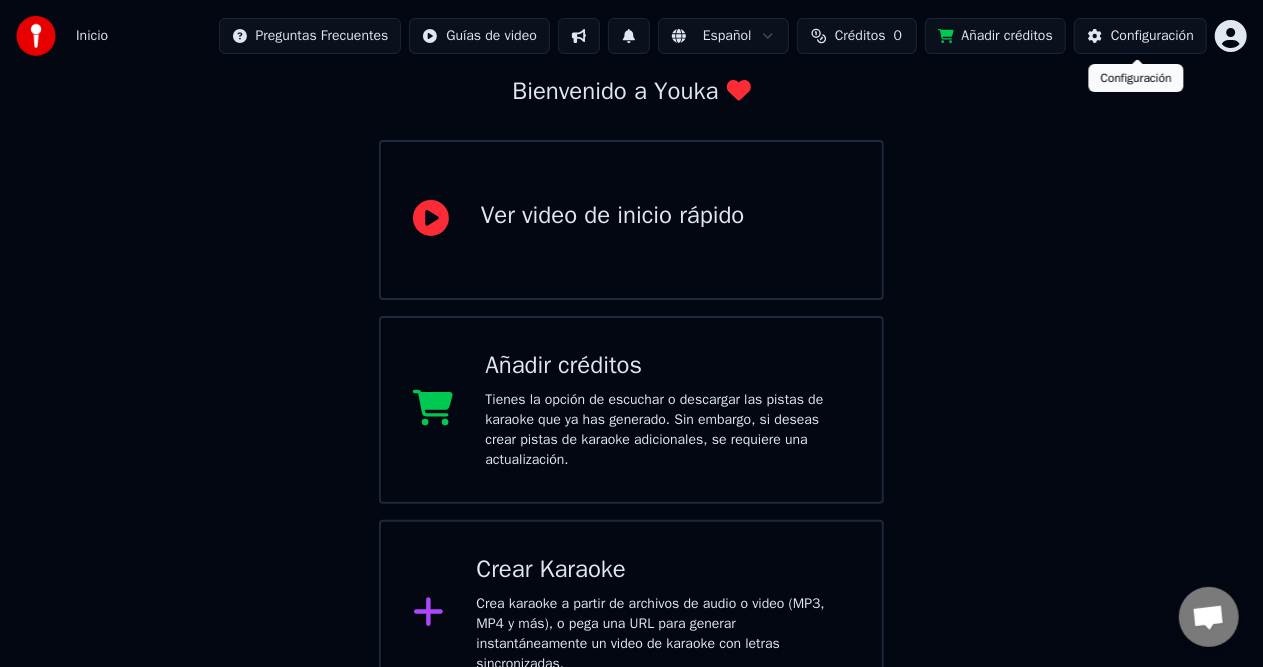 click on "Inicio Preguntas Frecuentes Guías de video Español Créditos 0 Añadir créditos Configuración Bienvenido a Youka Ver video de inicio rápido Añadir créditos Tienes la opción de escuchar o descargar las pistas de karaoke que ya has generado. Sin embargo, si deseas crear pistas de karaoke adicionales, se requiere una actualización. Crear Karaoke Crea karaoke a partir de archivos de audio o video (MP3, MP4 y más), o pega una URL para generar instantáneamente un video de karaoke con letras sincronizadas. Configuración Configuración" at bounding box center (631, 296) 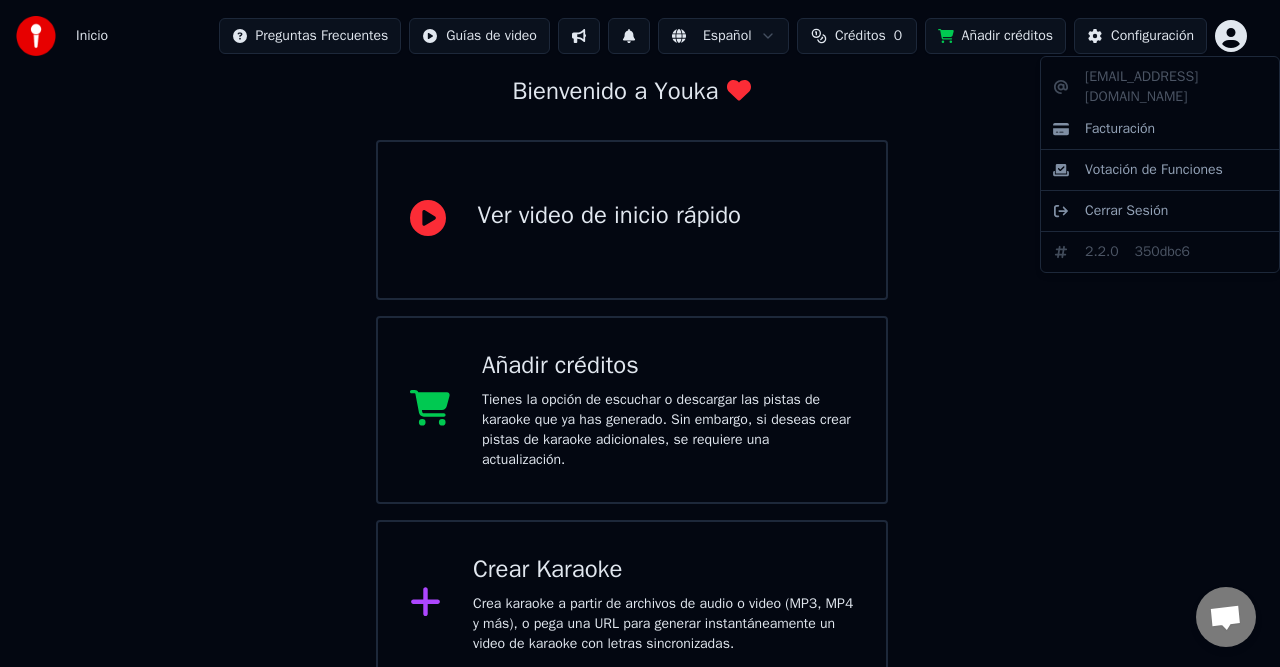 click on "Inicio Preguntas Frecuentes Guías de video Español Créditos 0 Añadir créditos Configuración Bienvenido a Youka Ver video de inicio rápido Añadir créditos Tienes la opción de escuchar o descargar las pistas de karaoke que ya has generado. Sin embargo, si deseas crear pistas de karaoke adicionales, se requiere una actualización. Crear Karaoke Crea karaoke a partir de archivos de audio o video (MP3, MP4 y más), o pega una URL para generar instantáneamente un video de karaoke con letras sincronizadas. johandj64@hotmail.com Facturación Votación de Funciones Cerrar Sesión 2.2.0 350dbc6" at bounding box center (640, 286) 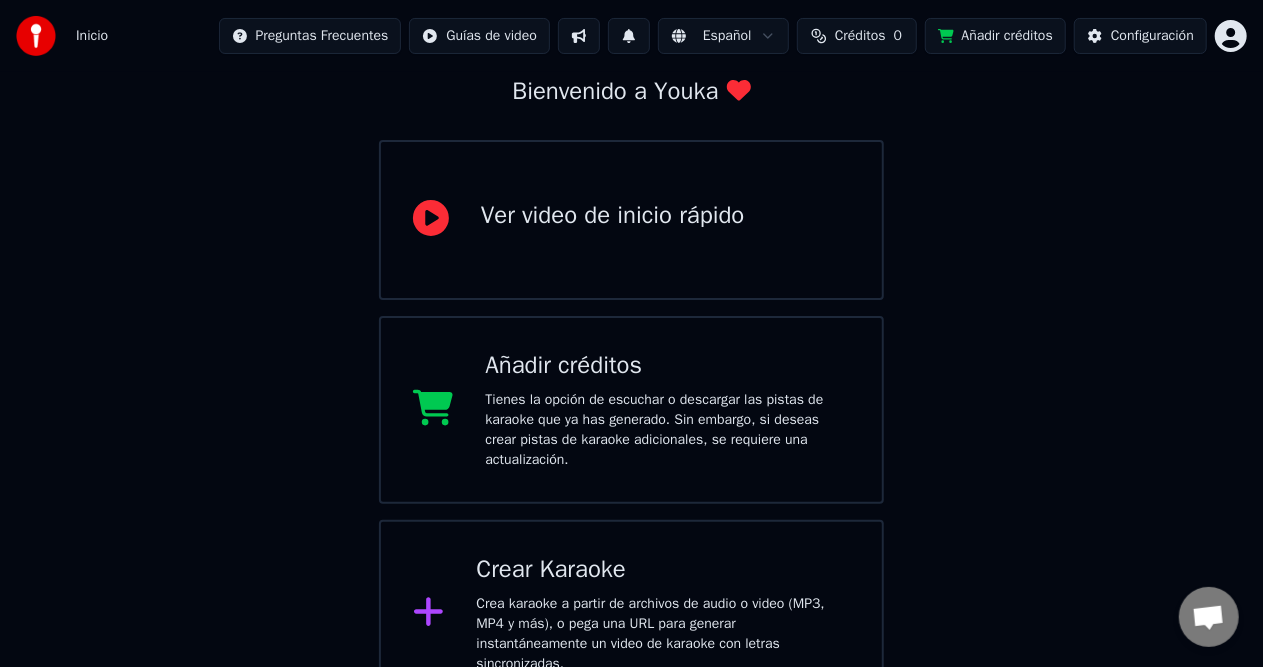 click on "Ver video de inicio rápido" at bounding box center (613, 216) 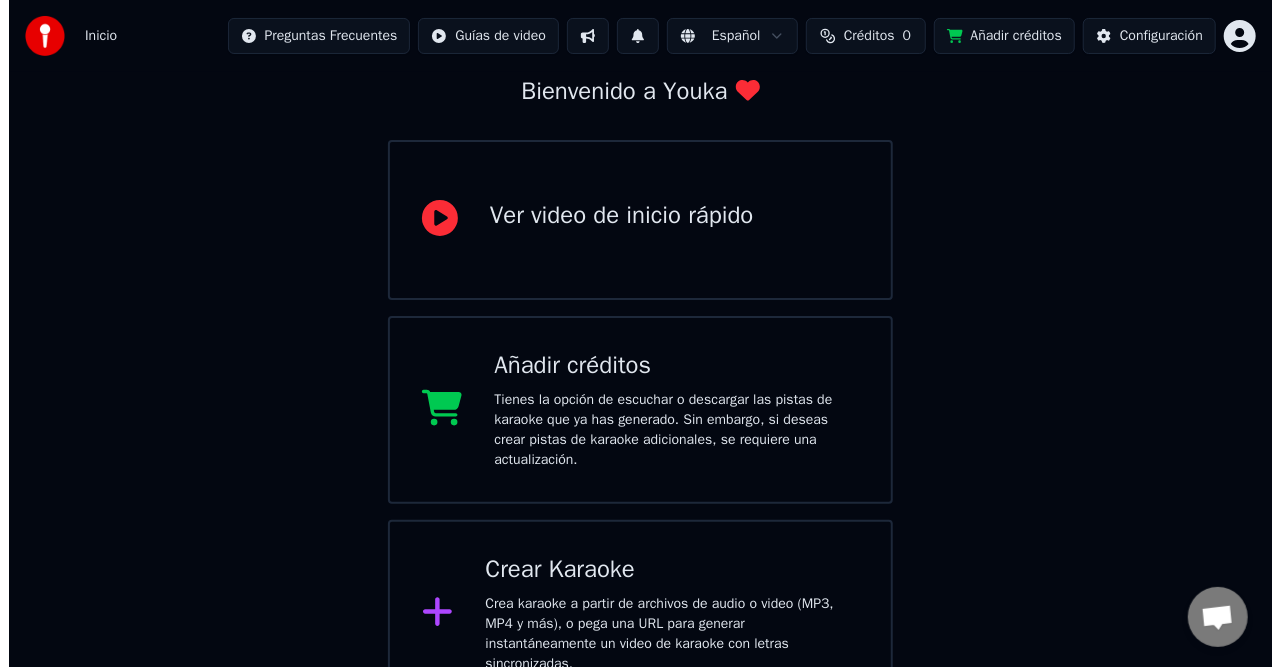 scroll, scrollTop: 0, scrollLeft: 0, axis: both 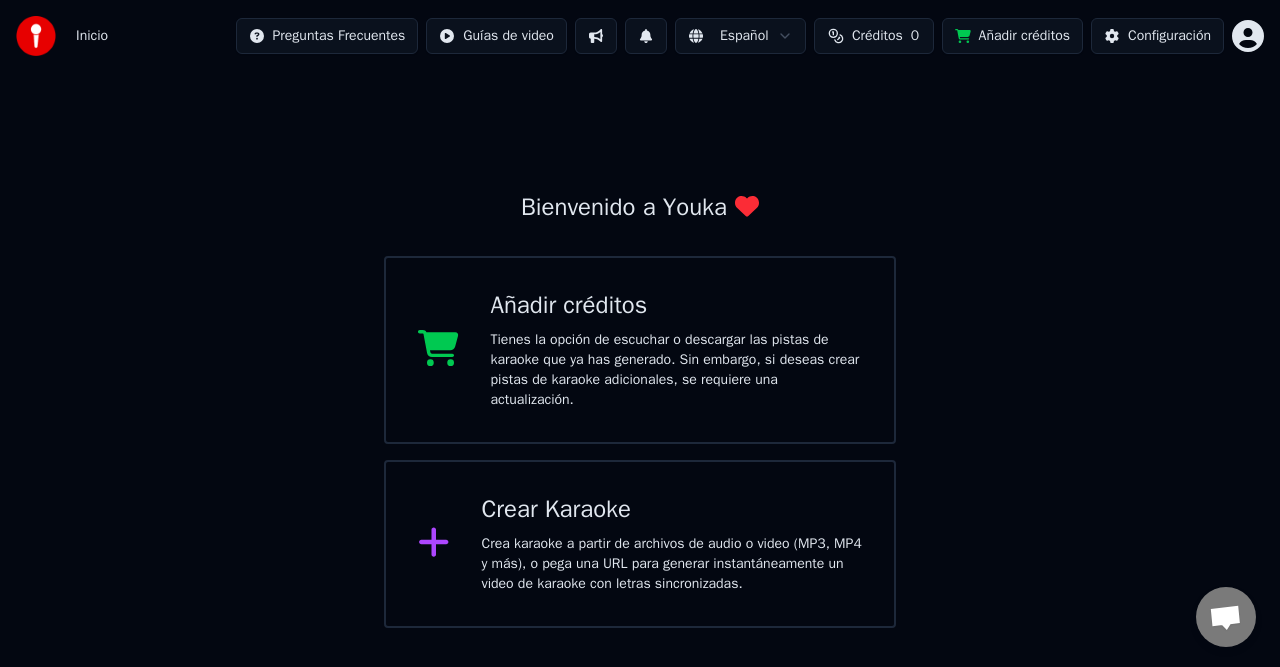 click on "Bienvenido a Youka Añadir créditos Tienes la opción de escuchar o descargar las pistas de karaoke que ya has generado. Sin embargo, si deseas crear pistas de karaoke adicionales, se requiere una actualización. Crear Karaoke Crea karaoke a partir de archivos de audio o video (MP3, MP4 y más), o pega una URL para generar instantáneamente un video de karaoke con letras sincronizadas." at bounding box center [640, 350] 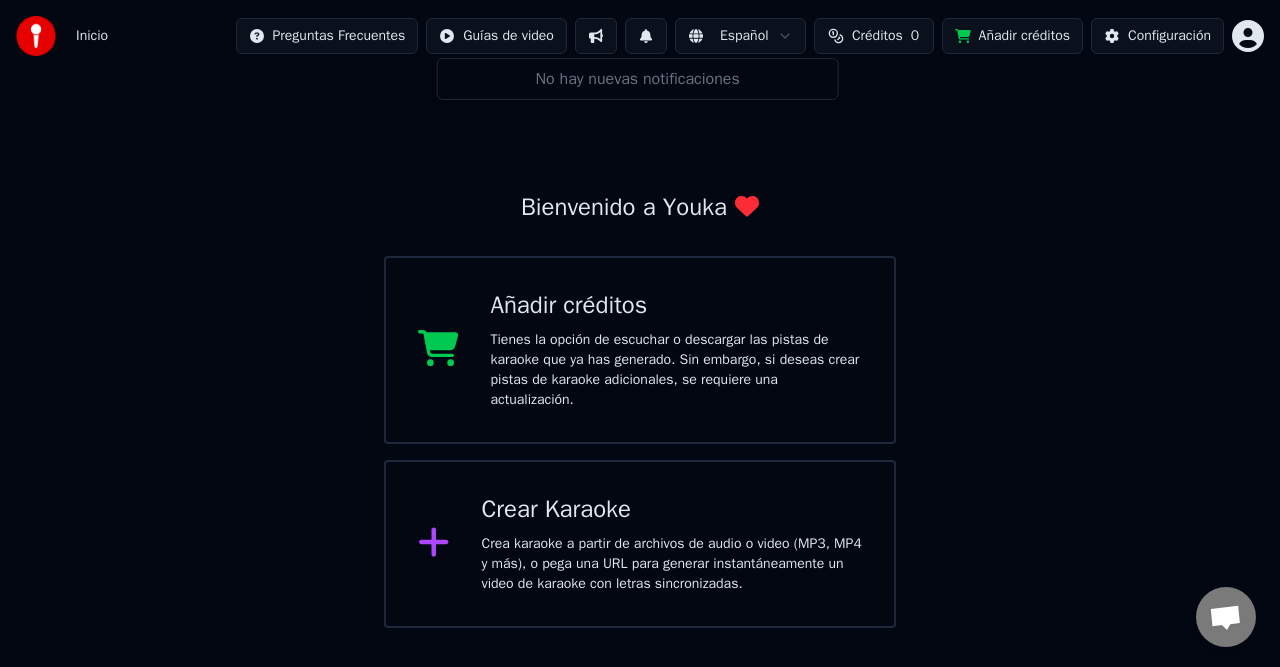 click at bounding box center (646, 36) 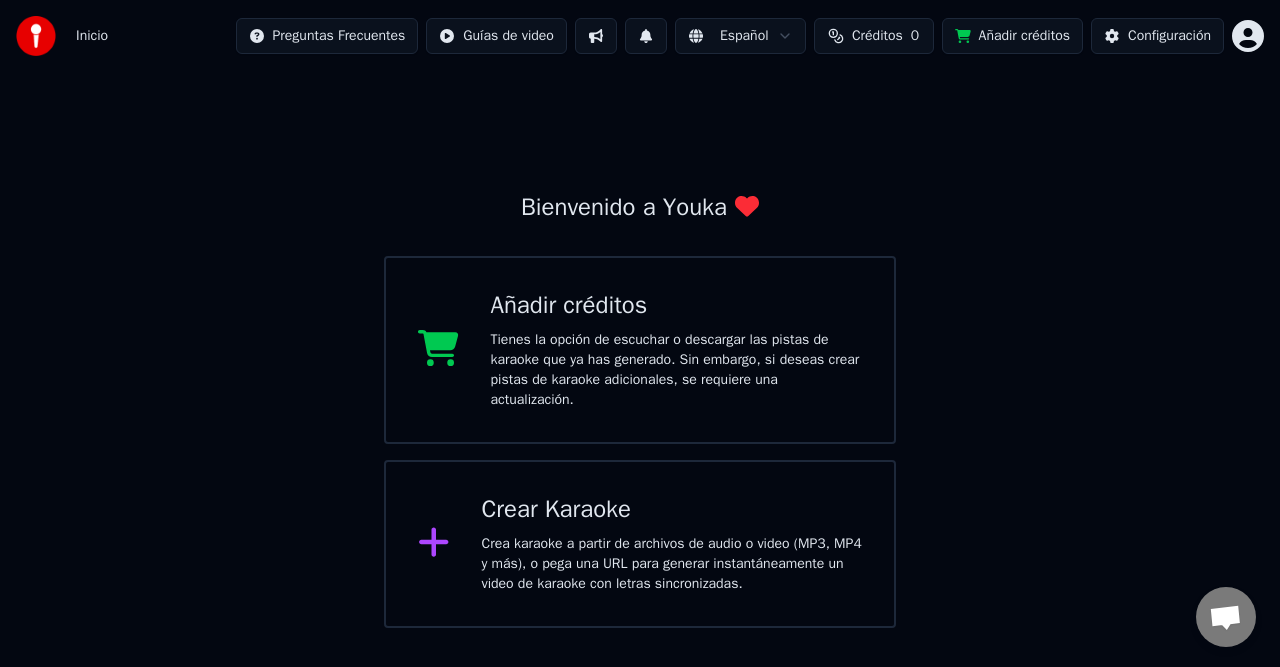 click at bounding box center [596, 36] 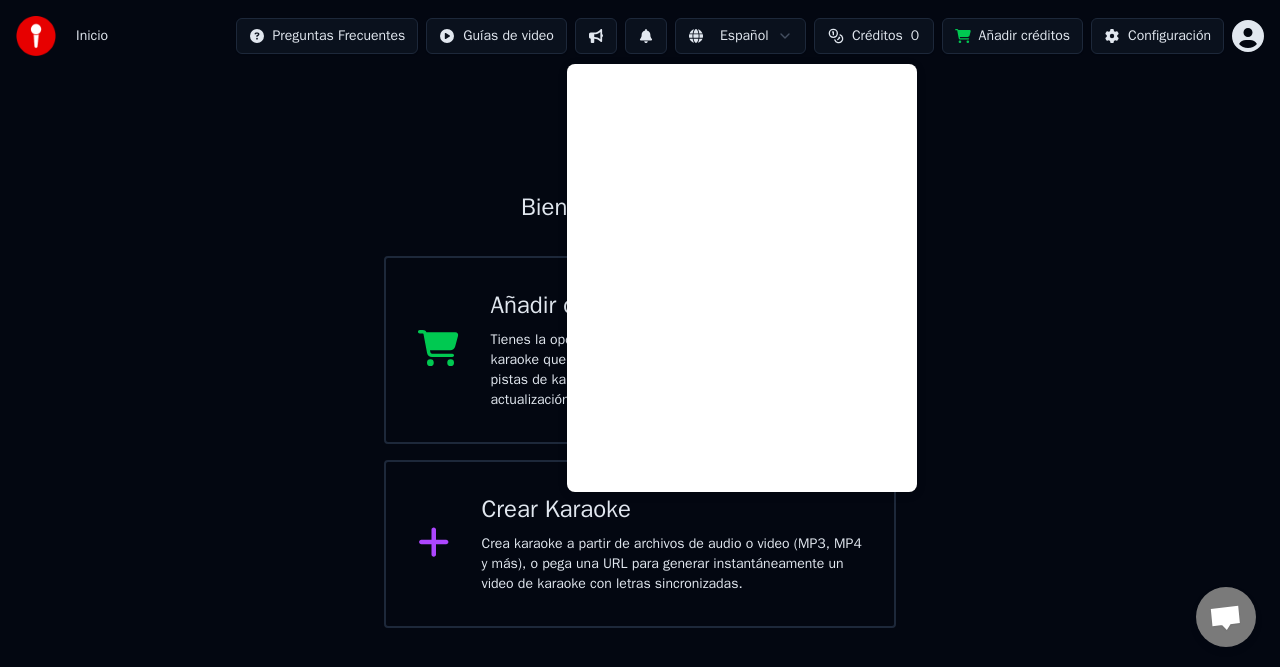click on "Bienvenido a Youka Añadir créditos Tienes la opción de escuchar o descargar las pistas de karaoke que ya has generado. Sin embargo, si deseas crear pistas de karaoke adicionales, se requiere una actualización. Crear Karaoke Crea karaoke a partir de archivos de audio o video (MP3, MP4 y más), o pega una URL para generar instantáneamente un video de karaoke con letras sincronizadas." at bounding box center [640, 350] 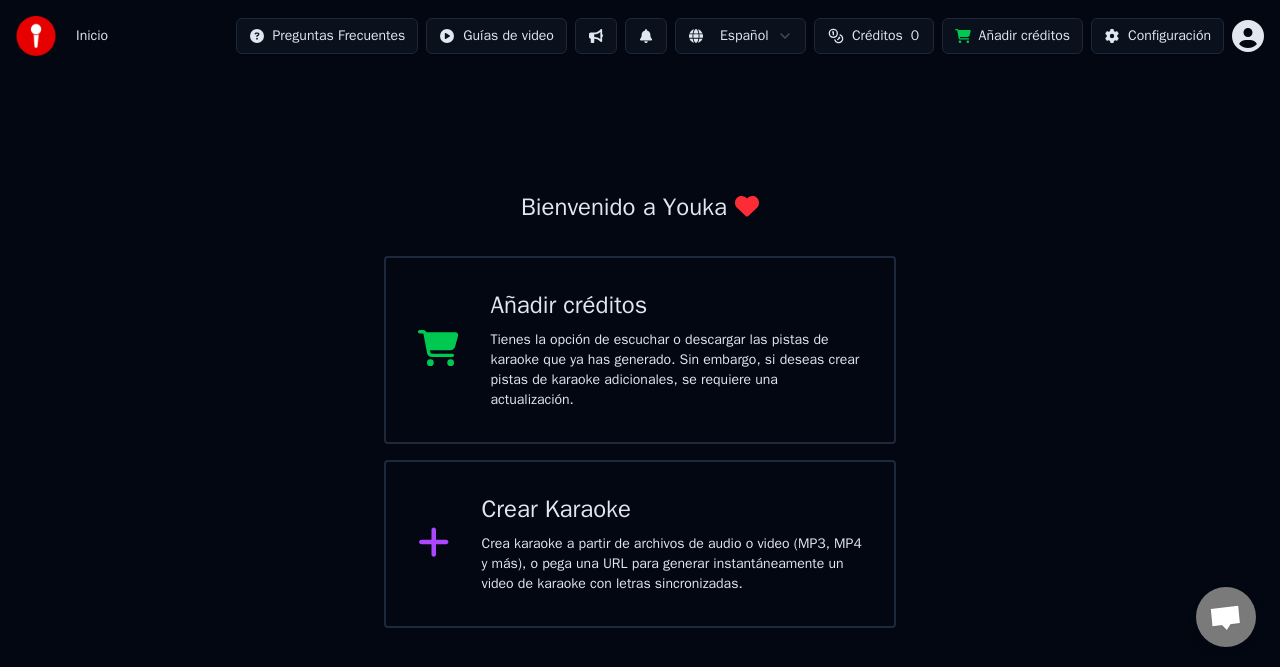click at bounding box center (1225, 619) 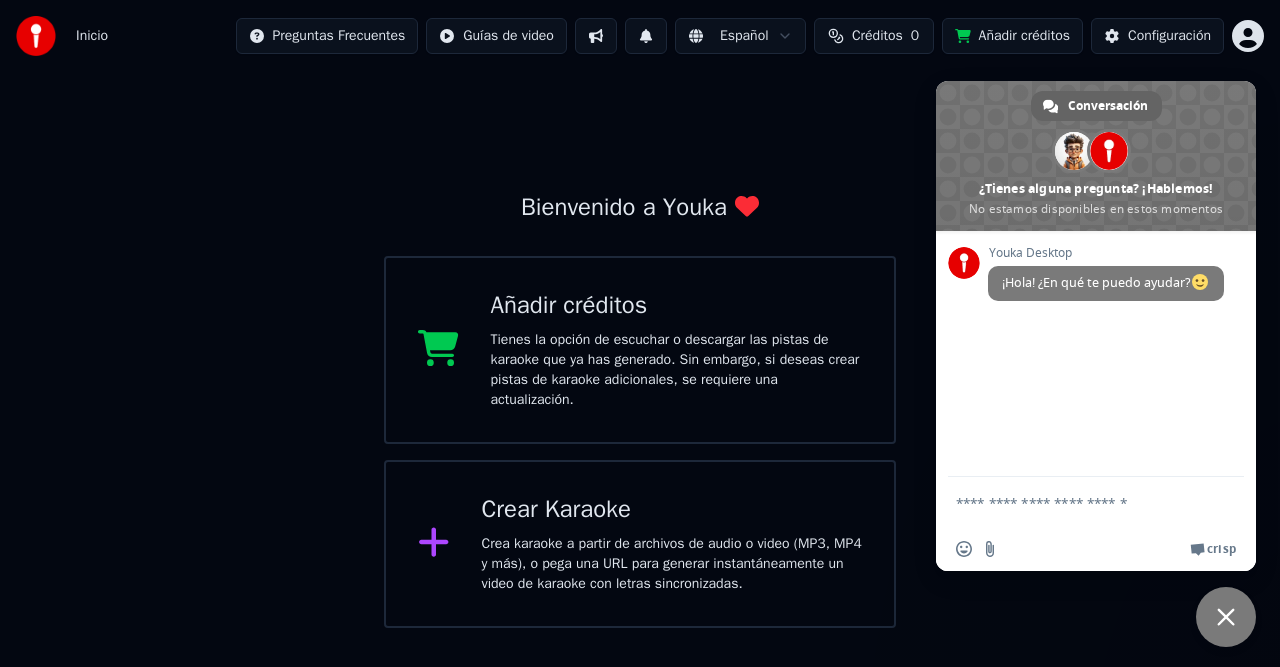 click on "Bienvenido a Youka Añadir créditos Tienes la opción de escuchar o descargar las pistas de karaoke que ya has generado. Sin embargo, si deseas crear pistas de karaoke adicionales, se requiere una actualización. Crear Karaoke Crea karaoke a partir de archivos de audio o video (MP3, MP4 y más), o pega una URL para generar instantáneamente un video de karaoke con letras sincronizadas." at bounding box center (640, 350) 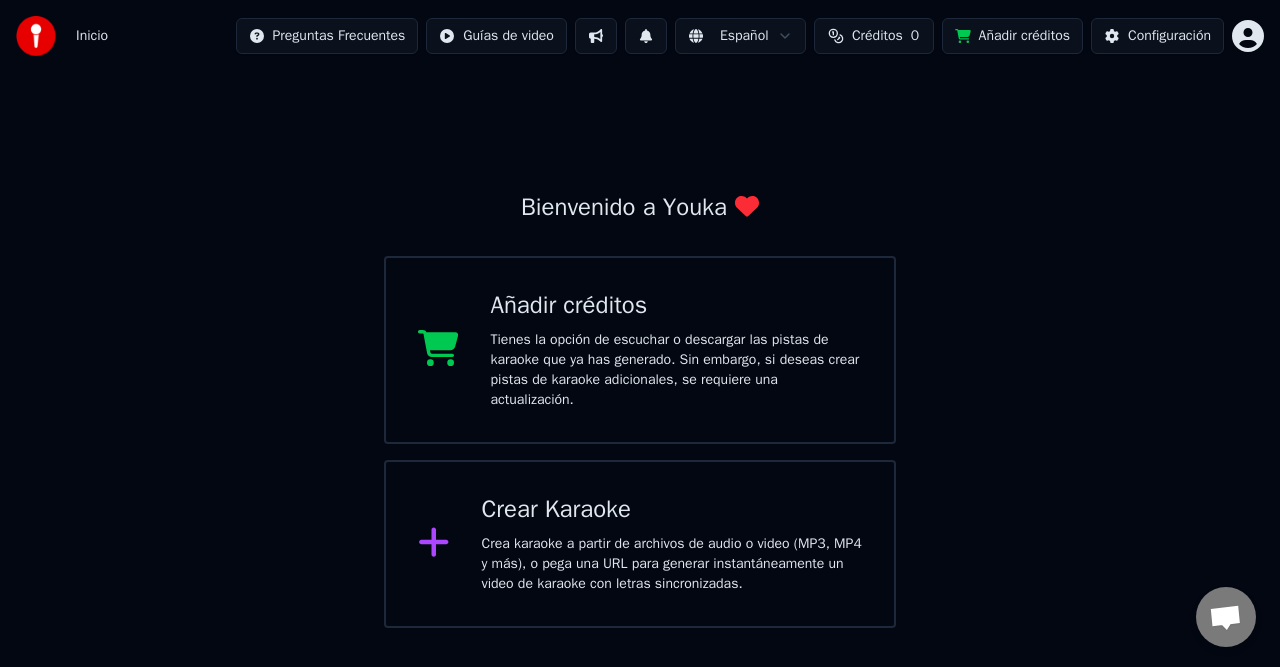 click on "Inicio Preguntas Frecuentes Guías de video Español Créditos 0 Añadir créditos Configuración Bienvenido a Youka Añadir créditos Tienes la opción de escuchar o descargar las pistas de karaoke que ya has generado. Sin embargo, si deseas crear pistas de karaoke adicionales, se requiere una actualización. Crear Karaoke Crea karaoke a partir de archivos de audio o video (MP3, MP4 y más), o pega una URL para generar instantáneamente un video de karaoke con letras sincronizadas. Conversación Adam ¿Tienes alguna pregunta? ¡Hablemos! No estamos disponibles en estos momentos Red fuera de línea. Reconectando... Por ahora no se pueden recibir ni enviar mensajes. Youka Desktop ¡Hola! ¿En qué te puedo ayudar?  Enviar un archivo Insertar un emoji Enviar un archivo We run on Crisp" at bounding box center (640, 314) 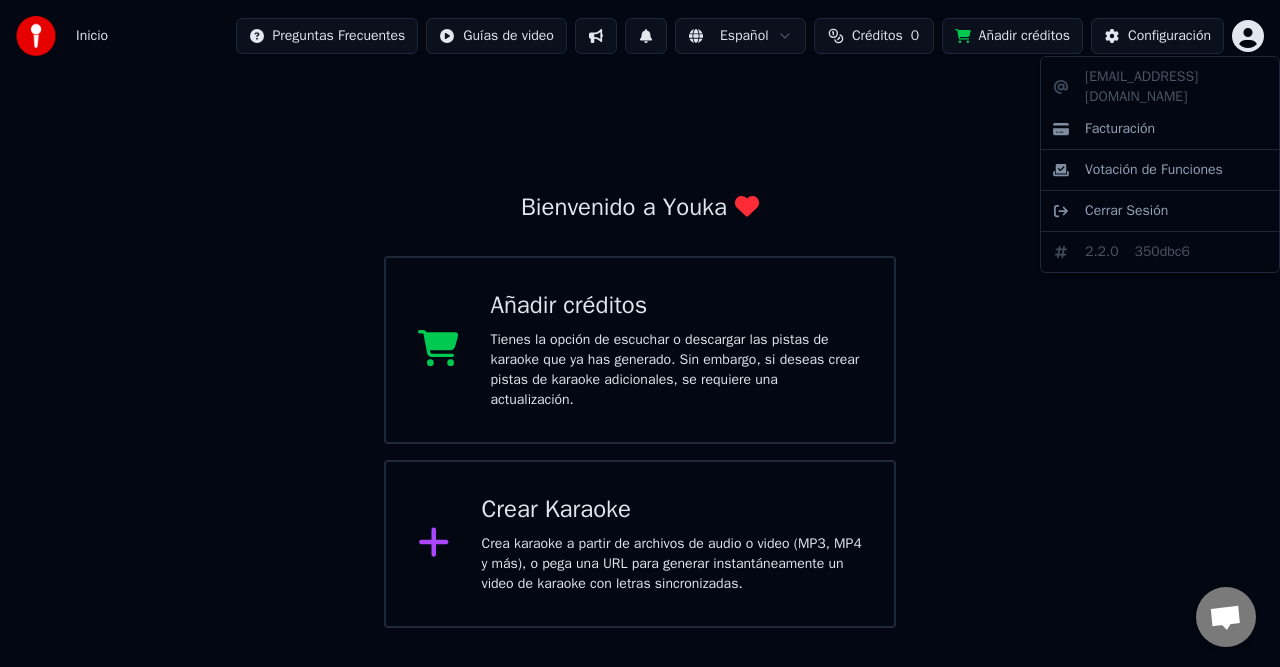 click on "Inicio Preguntas Frecuentes Guías de video Español Créditos 0 Añadir créditos Configuración Bienvenido a Youka Añadir créditos Tienes la opción de escuchar o descargar las pistas de karaoke que ya has generado. Sin embargo, si deseas crear pistas de karaoke adicionales, se requiere una actualización. Crear Karaoke Crea karaoke a partir de archivos de audio o video (MP3, MP4 y más), o pega una URL para generar instantáneamente un video de karaoke con letras sincronizadas. Conversación Adam ¿Tienes alguna pregunta? ¡Hablemos! No estamos disponibles en estos momentos Red fuera de línea. Reconectando... Por ahora no se pueden recibir ni enviar mensajes. Youka Desktop ¡Hola! ¿En qué te puedo ayudar?  Enviar un archivo Insertar un emoji Enviar un archivo We run on Crisp johandj64@hotmail.com Facturación Votación de Funciones Cerrar Sesión 2.2.0 350dbc6" at bounding box center (640, 314) 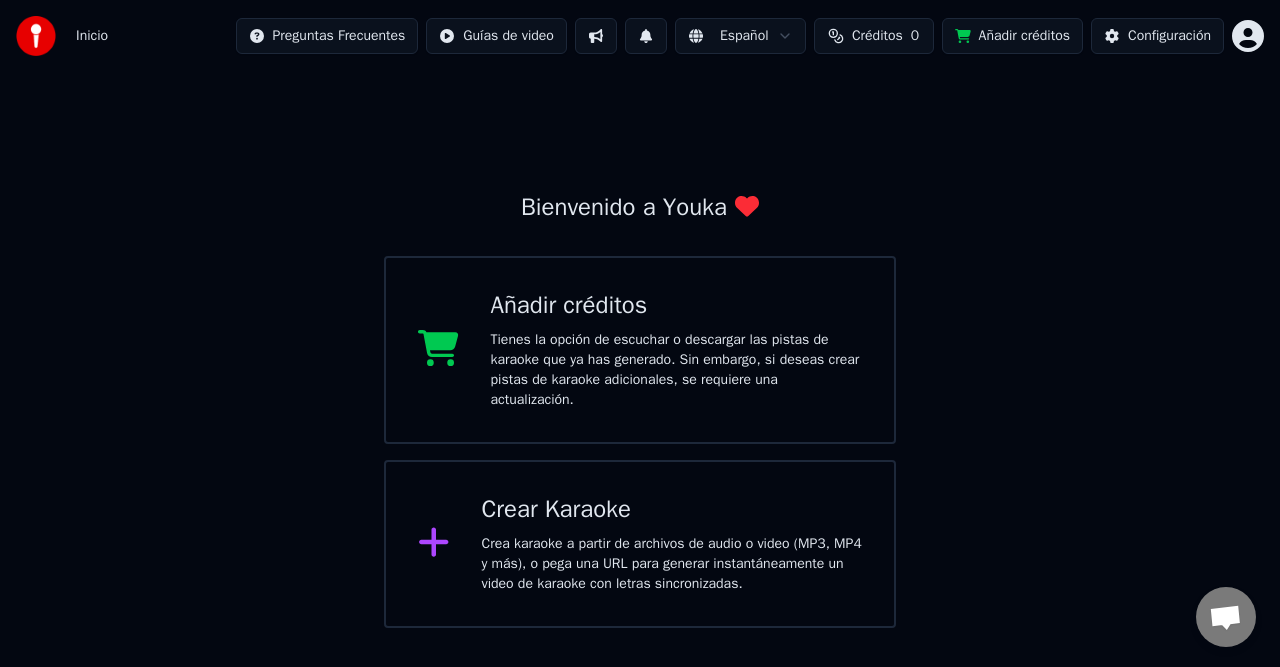 click on "Inicio Preguntas Frecuentes Guías de video Español Créditos 0 Añadir créditos Configuración Bienvenido a Youka Añadir créditos Tienes la opción de escuchar o descargar las pistas de karaoke que ya has generado. Sin embargo, si deseas crear pistas de karaoke adicionales, se requiere una actualización. Crear Karaoke Crea karaoke a partir de archivos de audio o video (MP3, MP4 y más), o pega una URL para generar instantáneamente un video de karaoke con letras sincronizadas. Conversación Adam ¿Tienes alguna pregunta? ¡Hablemos! No estamos disponibles en estos momentos Red fuera de línea. Reconectando... Por ahora no se pueden recibir ni enviar mensajes. Youka Desktop ¡Hola! ¿En qué te puedo ayudar?  Enviar un archivo Insertar un emoji Enviar un archivo We run on Crisp" at bounding box center (640, 314) 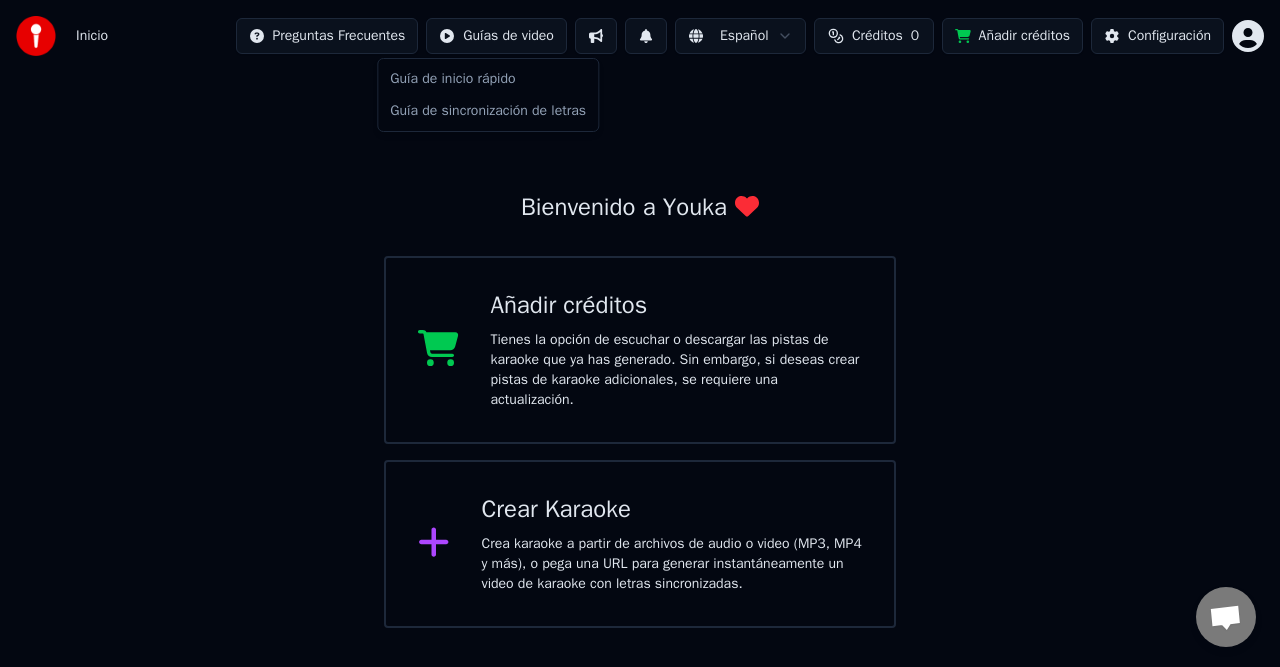 click on "Inicio Preguntas Frecuentes Guías de video Español Créditos 0 Añadir créditos Configuración Bienvenido a Youka Añadir créditos Tienes la opción de escuchar o descargar las pistas de karaoke que ya has generado. Sin embargo, si deseas crear pistas de karaoke adicionales, se requiere una actualización. Crear Karaoke Crea karaoke a partir de archivos de audio o video (MP3, MP4 y más), o pega una URL para generar instantáneamente un video de karaoke con letras sincronizadas. Conversación Adam ¿Tienes alguna pregunta? ¡Hablemos! No estamos disponibles en estos momentos Red fuera de línea. Reconectando... Por ahora no se pueden recibir ni enviar mensajes. Youka Desktop ¡Hola! ¿En qué te puedo ayudar?  Enviar un archivo Insertar un emoji Enviar un archivo We run on Crisp Guía de inicio rápido Guía de sincronización de letras" at bounding box center (640, 314) 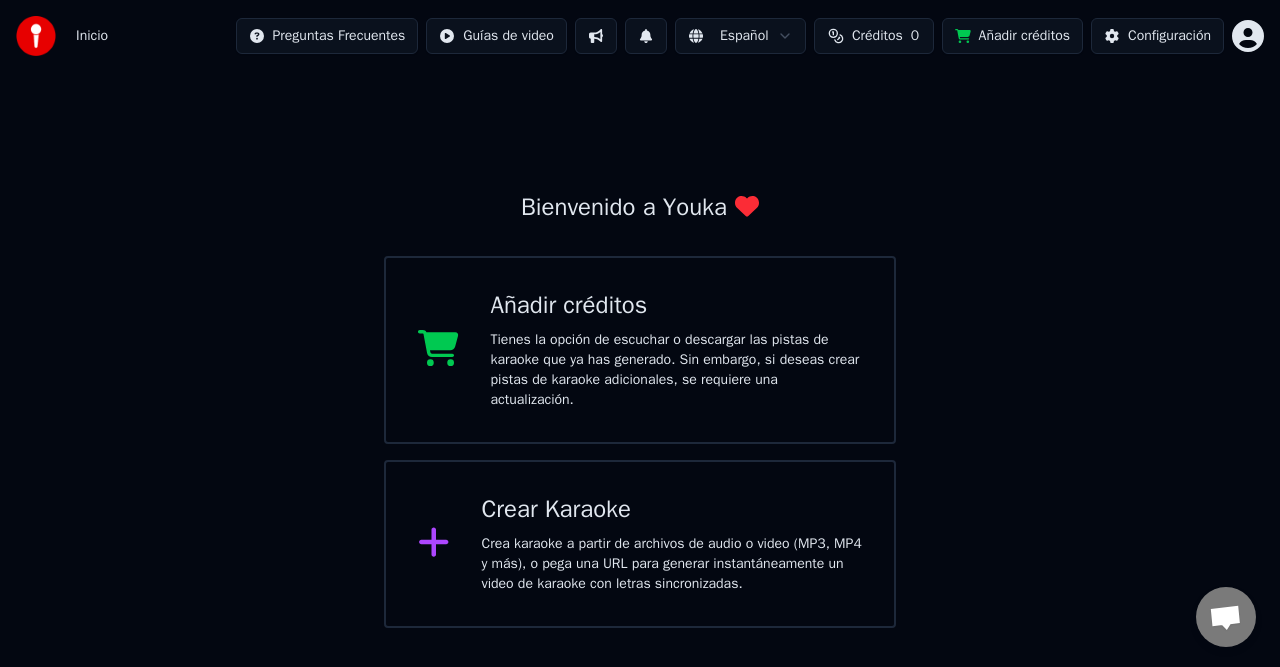 click at bounding box center (646, 36) 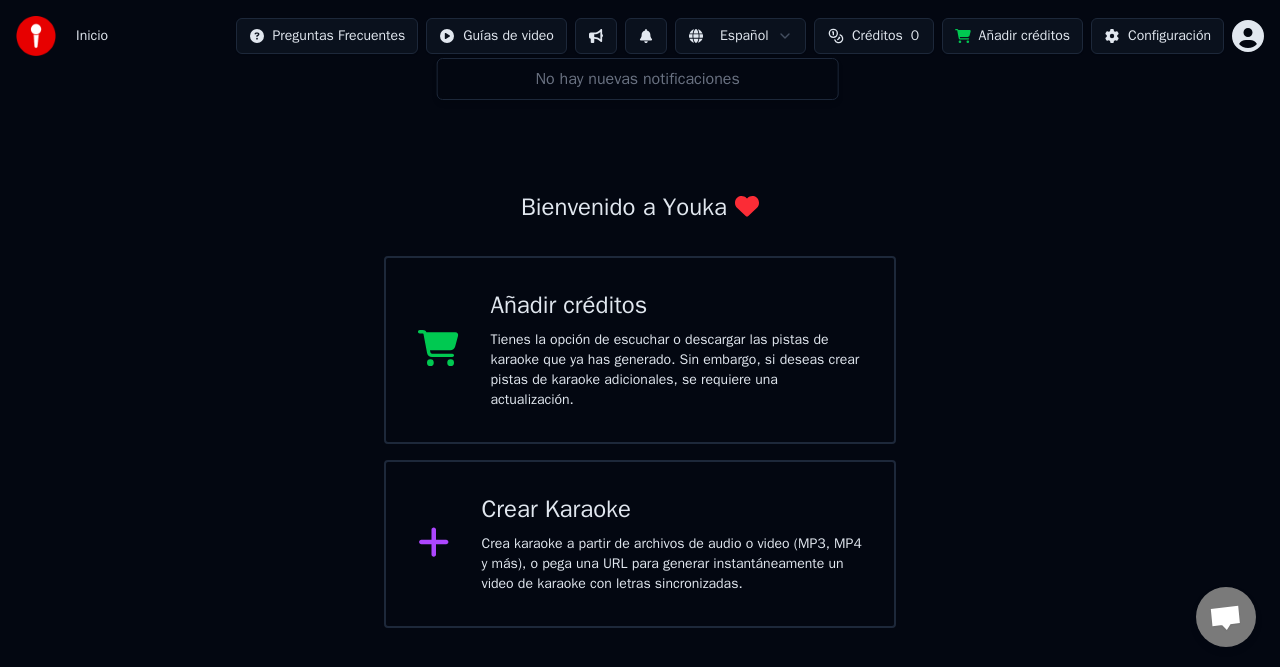 click at bounding box center (646, 36) 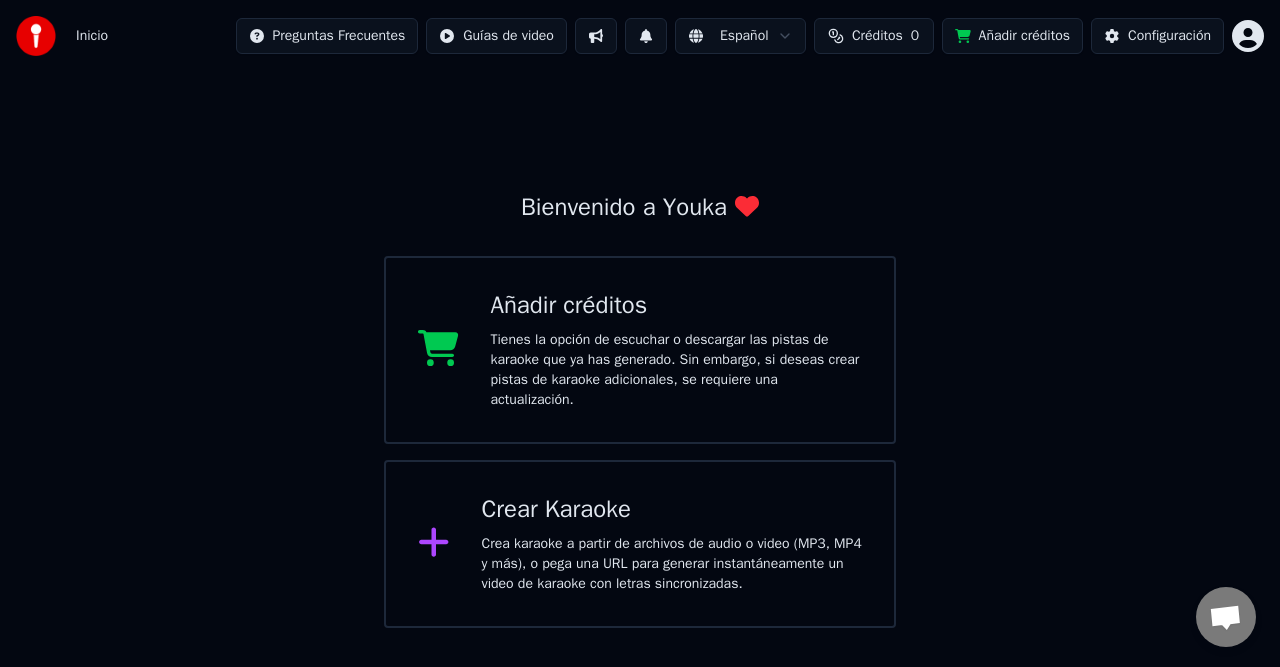 click on "Bienvenido a Youka Añadir créditos Tienes la opción de escuchar o descargar las pistas de karaoke que ya has generado. Sin embargo, si deseas crear pistas de karaoke adicionales, se requiere una actualización. Crear Karaoke Crea karaoke a partir de archivos de audio o video (MP3, MP4 y más), o pega una URL para generar instantáneamente un video de karaoke con letras sincronizadas." at bounding box center (640, 350) 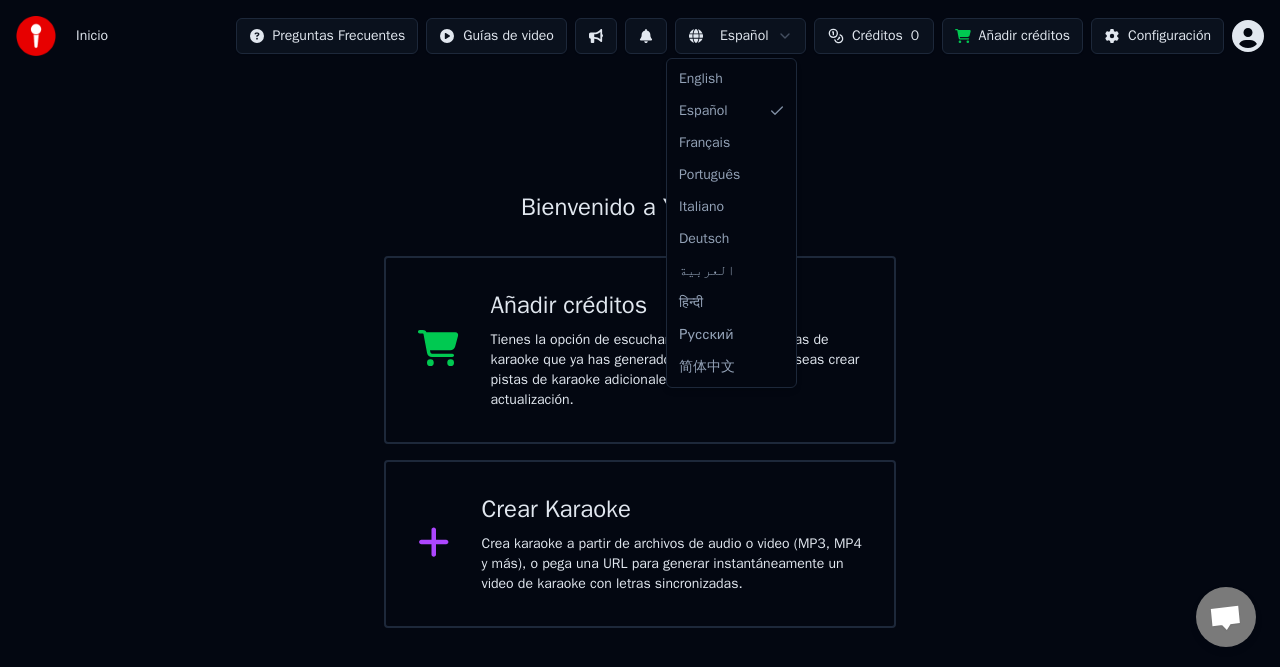click on "Inicio Preguntas Frecuentes Guías de video Español Créditos 0 Añadir créditos Configuración Bienvenido a Youka Añadir créditos Tienes la opción de escuchar o descargar las pistas de karaoke que ya has generado. Sin embargo, si deseas crear pistas de karaoke adicionales, se requiere una actualización. Crear Karaoke Crea karaoke a partir de archivos de audio o video (MP3, MP4 y más), o pega una URL para generar instantáneamente un video de karaoke con letras sincronizadas. Conversación Adam ¿Tienes alguna pregunta? ¡Hablemos! No estamos disponibles en estos momentos Red fuera de línea. Reconectando... Por ahora no se pueden recibir ni enviar mensajes. Youka Desktop ¡Hola! ¿En qué te puedo ayudar?  Enviar un archivo Insertar un emoji Enviar un archivo We run on Crisp English Español Français Português Italiano Deutsch العربية हिन्दी Русский 简体中文" at bounding box center (640, 314) 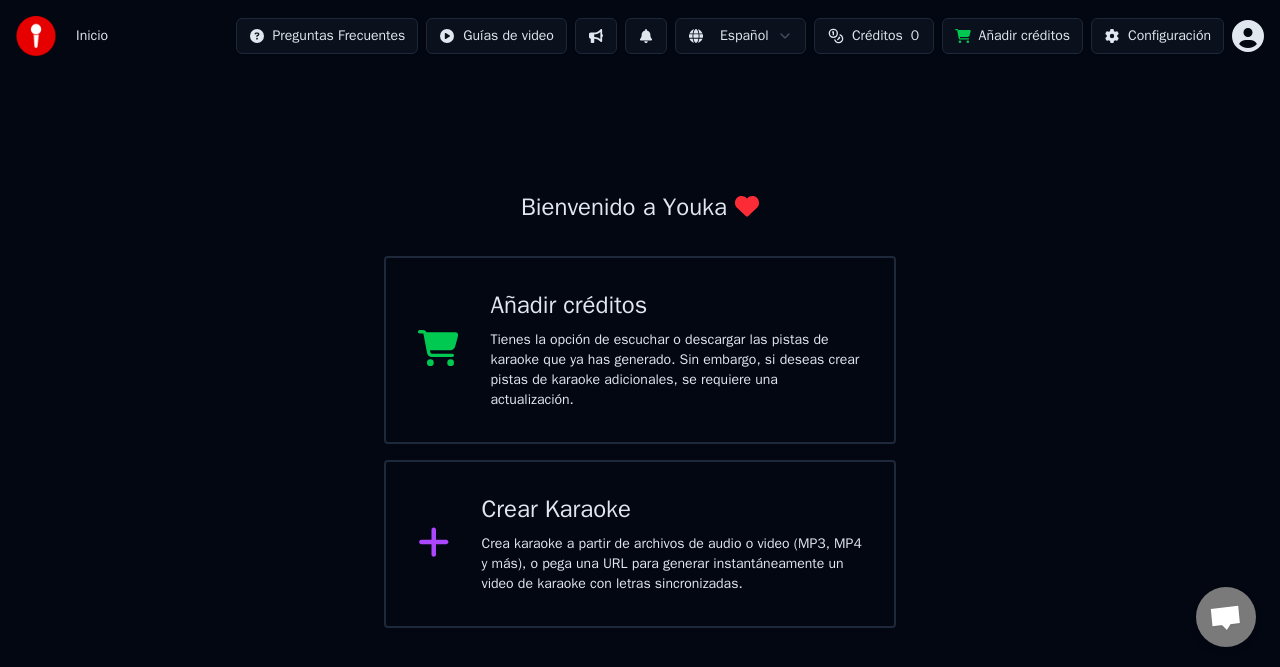 click on "Créditos 0" at bounding box center [874, 36] 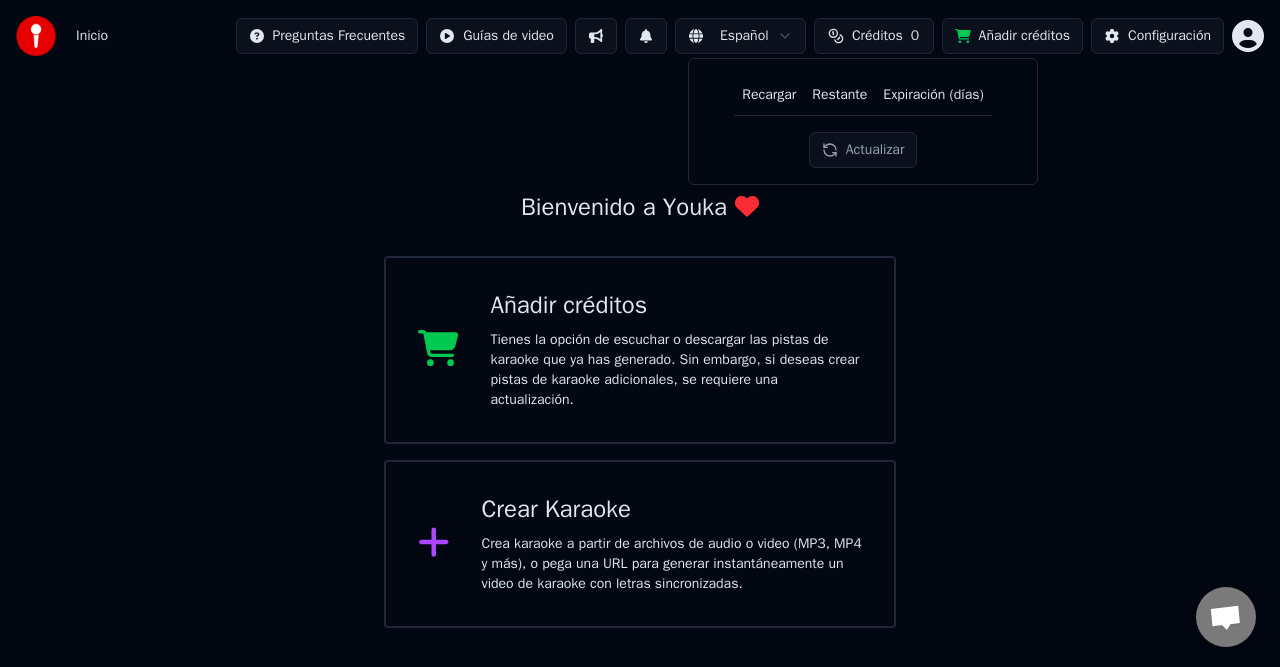 click on "Créditos" at bounding box center [877, 36] 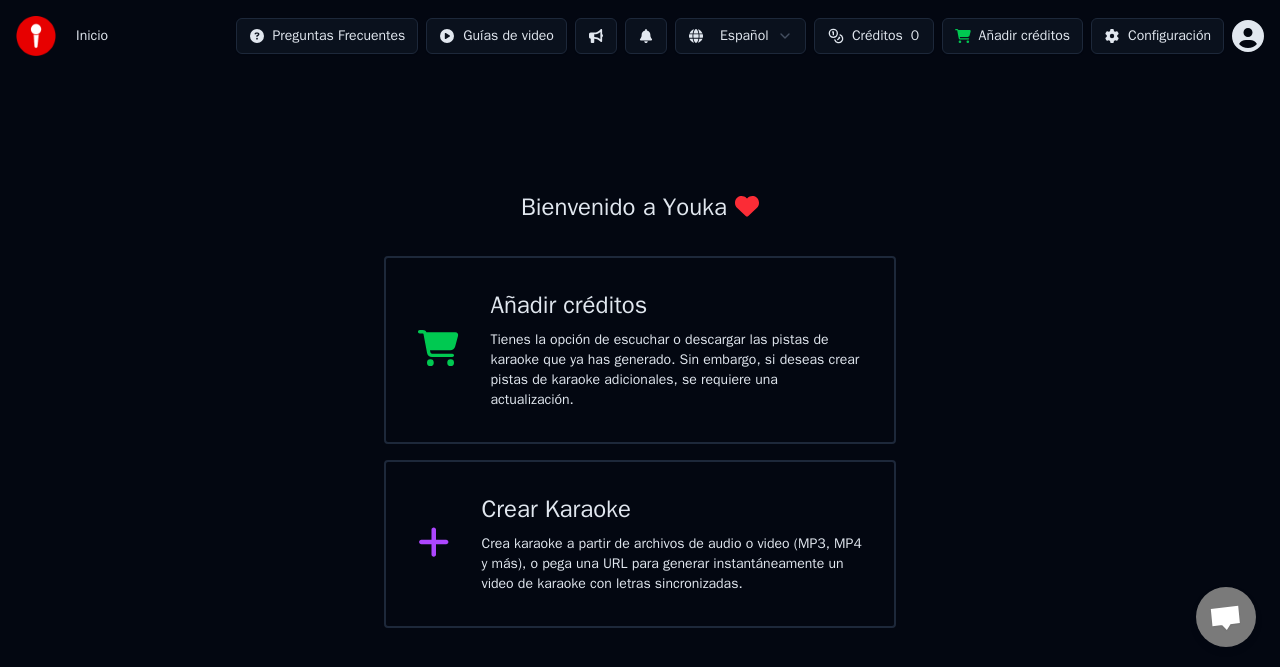 click on "Créditos" at bounding box center (877, 36) 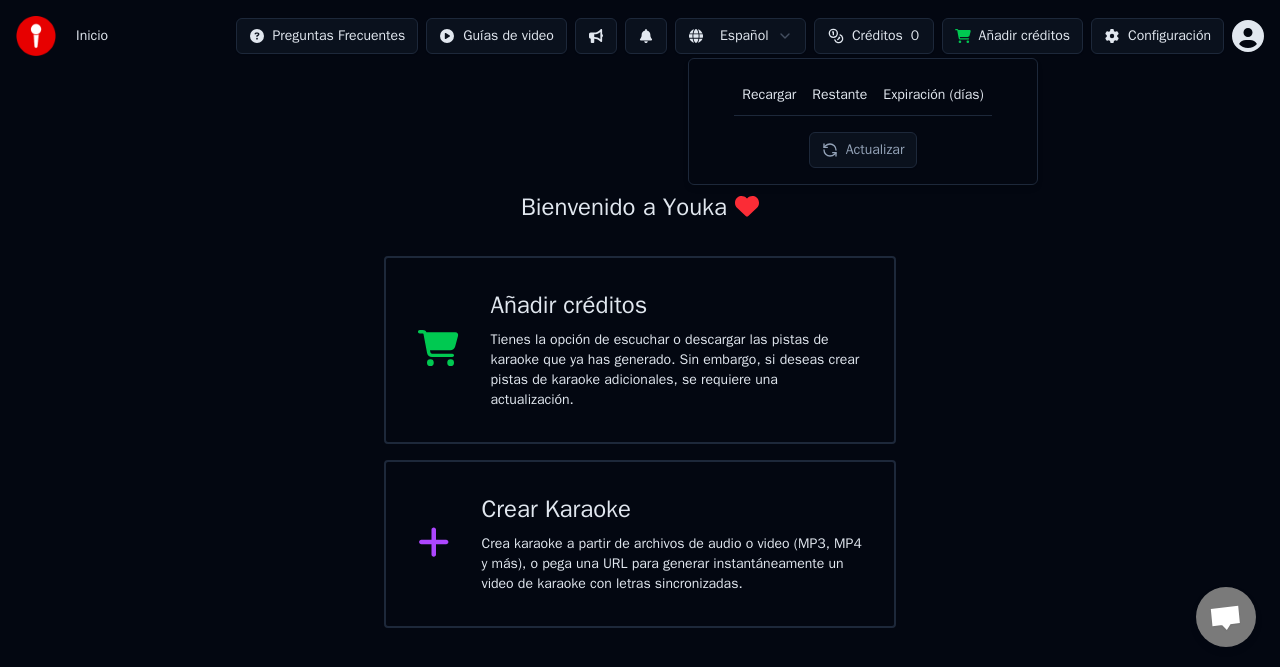 click on "Restante" at bounding box center [839, 95] 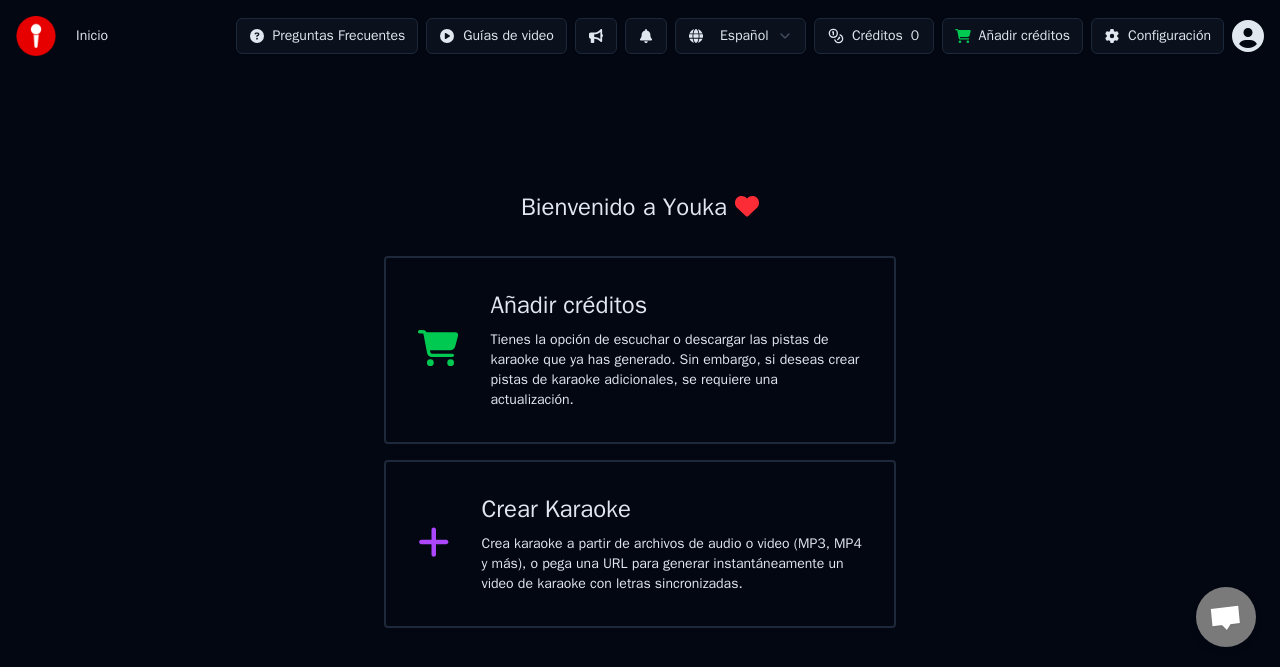 click on "Crear Karaoke" at bounding box center [672, 510] 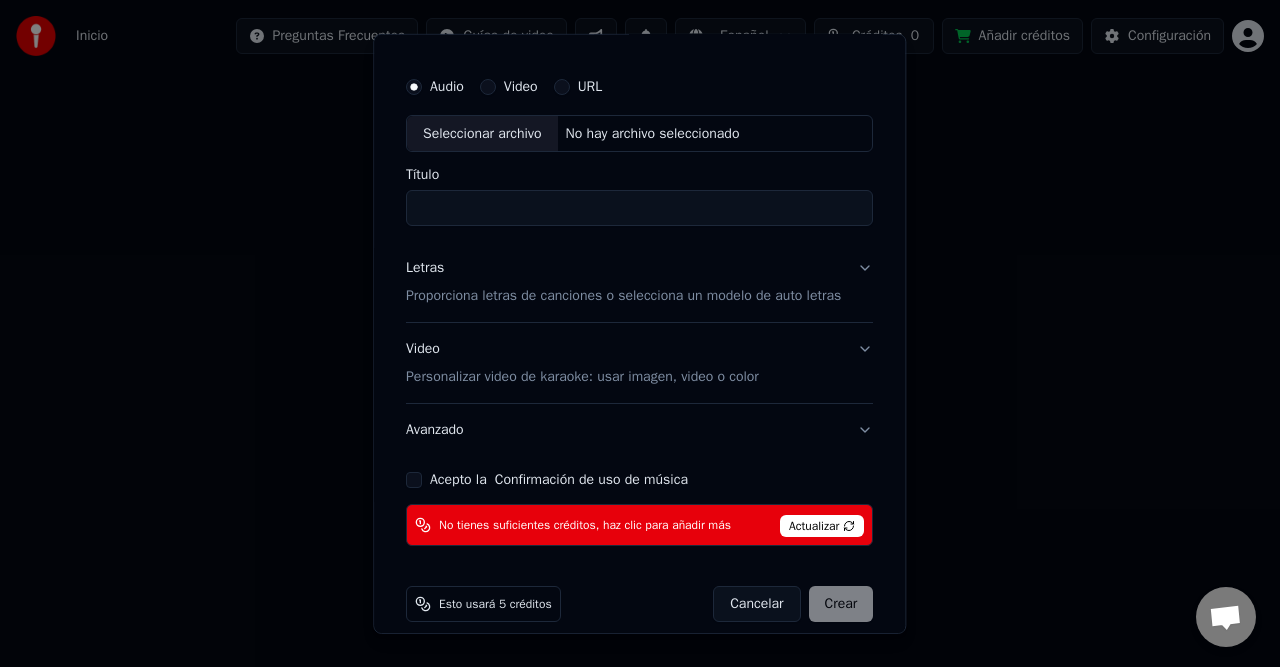 scroll, scrollTop: 61, scrollLeft: 0, axis: vertical 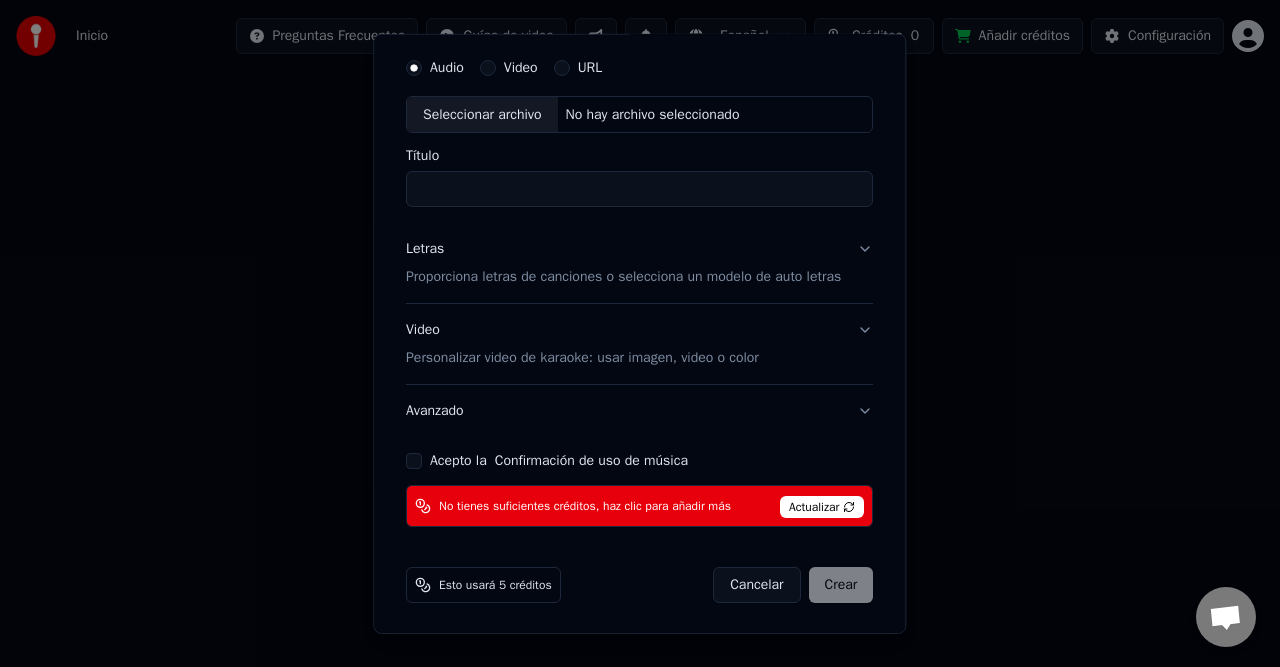 click on "Cancelar" at bounding box center (757, 585) 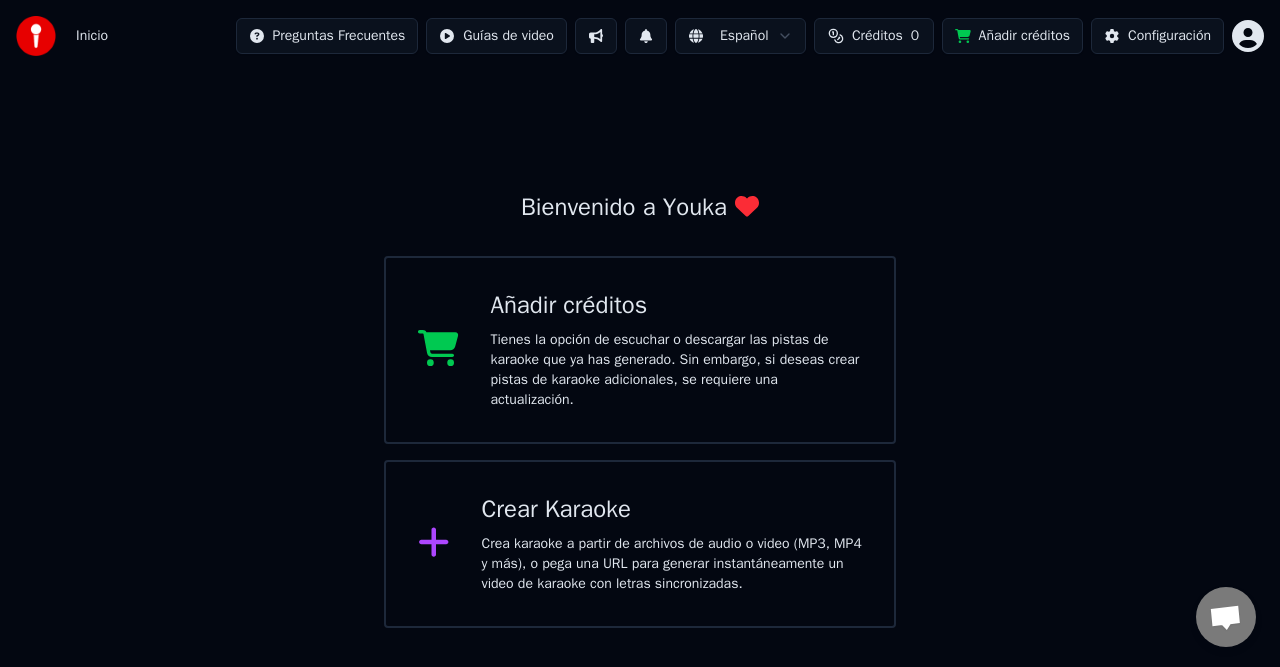 click on "Bienvenido a Youka Añadir créditos Tienes la opción de escuchar o descargar las pistas de karaoke que ya has generado. Sin embargo, si deseas crear pistas de karaoke adicionales, se requiere una actualización. Crear Karaoke Crea karaoke a partir de archivos de audio o video (MP3, MP4 y más), o pega una URL para generar instantáneamente un video de karaoke con letras sincronizadas." at bounding box center (640, 350) 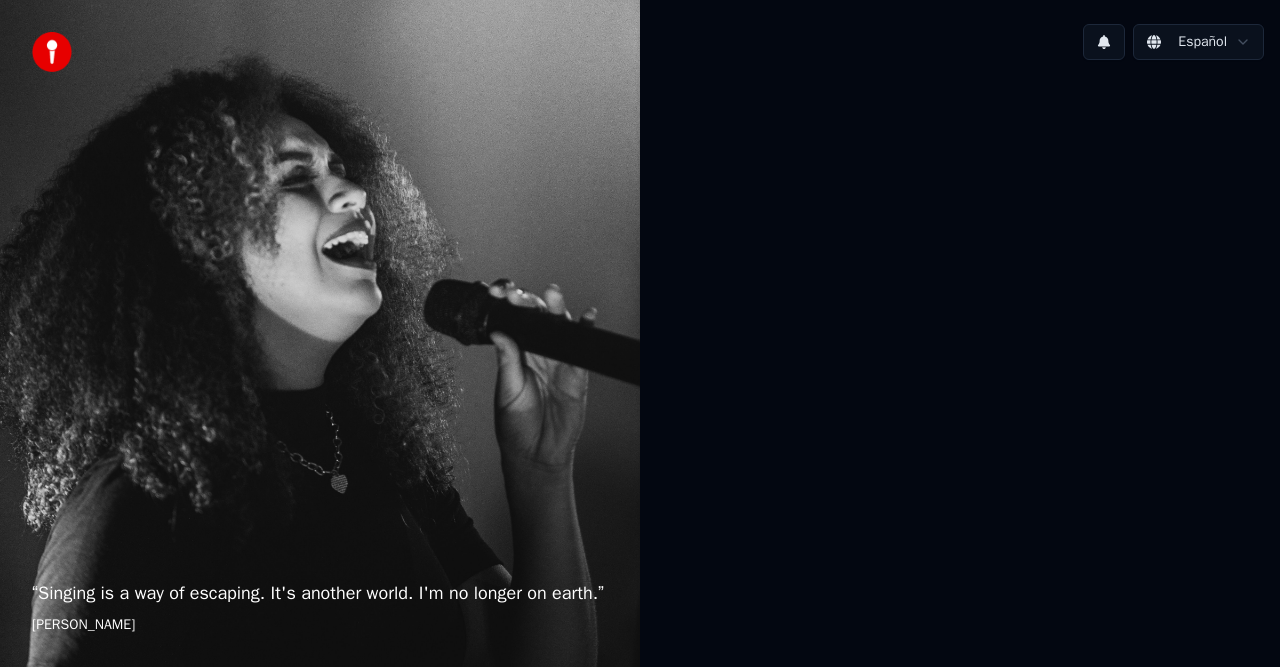 scroll, scrollTop: 0, scrollLeft: 0, axis: both 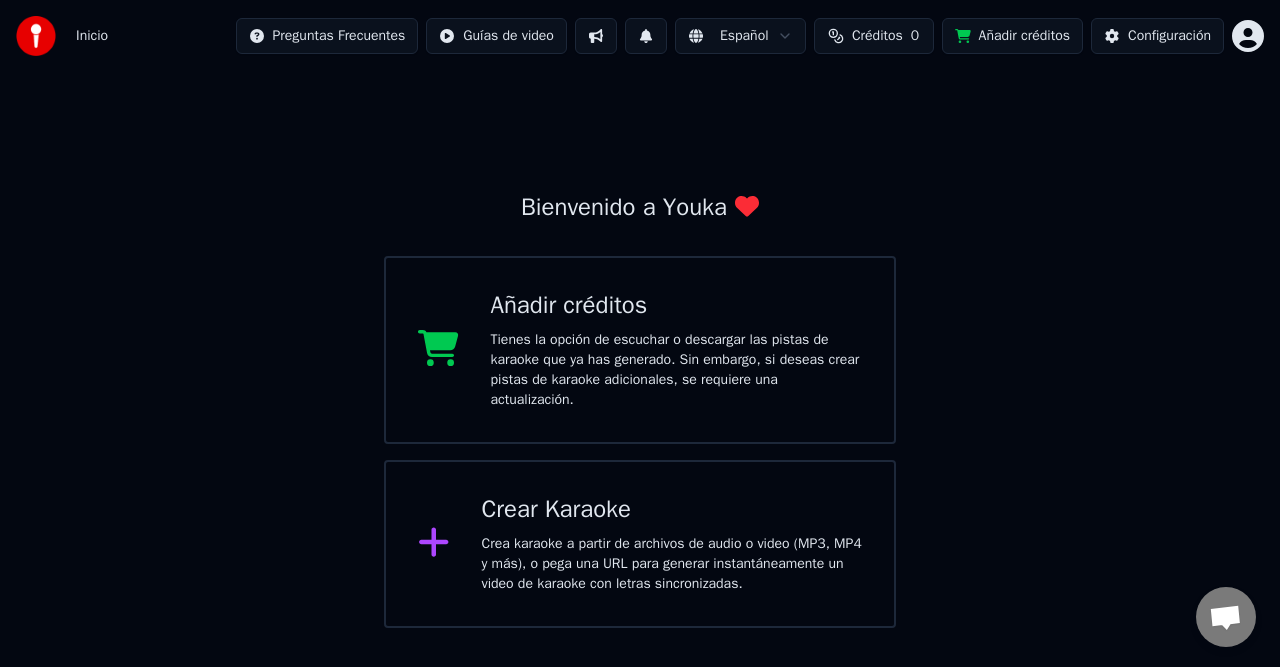 click on "Bienvenido a Youka Añadir créditos Tienes la opción de escuchar o descargar las pistas de karaoke que ya has generado. Sin embargo, si deseas crear pistas de karaoke adicionales, se requiere una actualización. Crear Karaoke Crea karaoke a partir de archivos de audio o video (MP3, MP4 y más), o pega una URL para generar instantáneamente un video de karaoke con letras sincronizadas." at bounding box center (640, 350) 